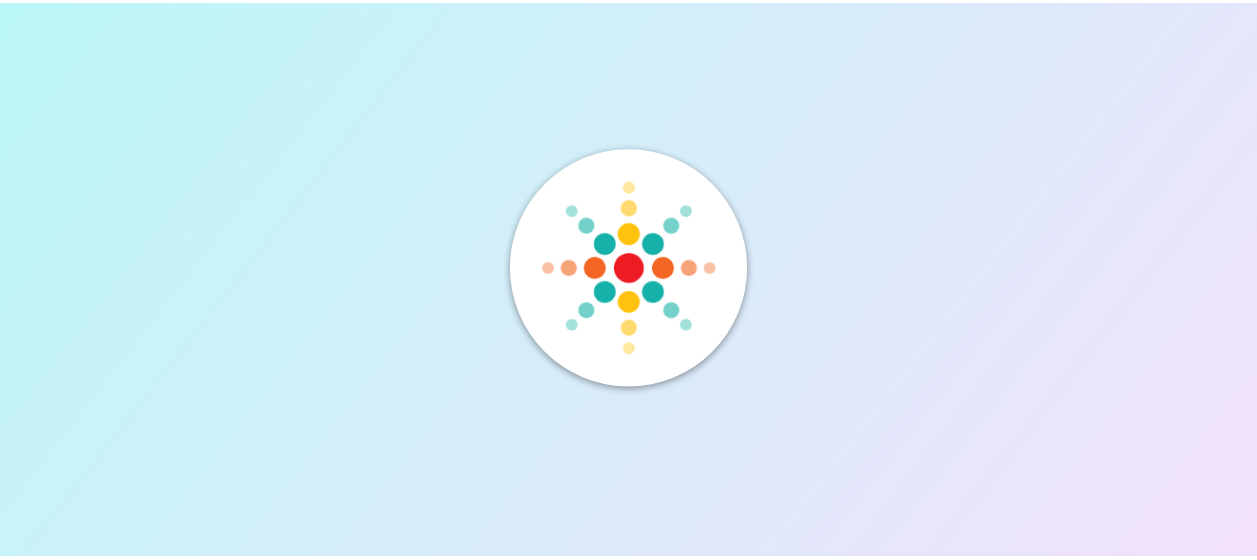 scroll, scrollTop: 0, scrollLeft: 0, axis: both 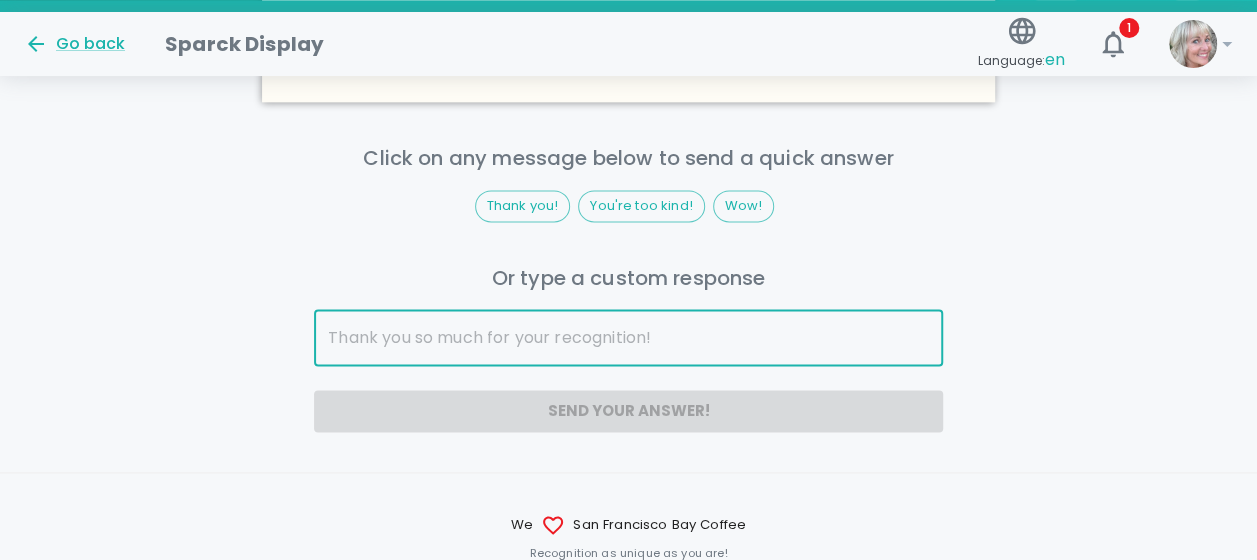 click at bounding box center (628, 338) 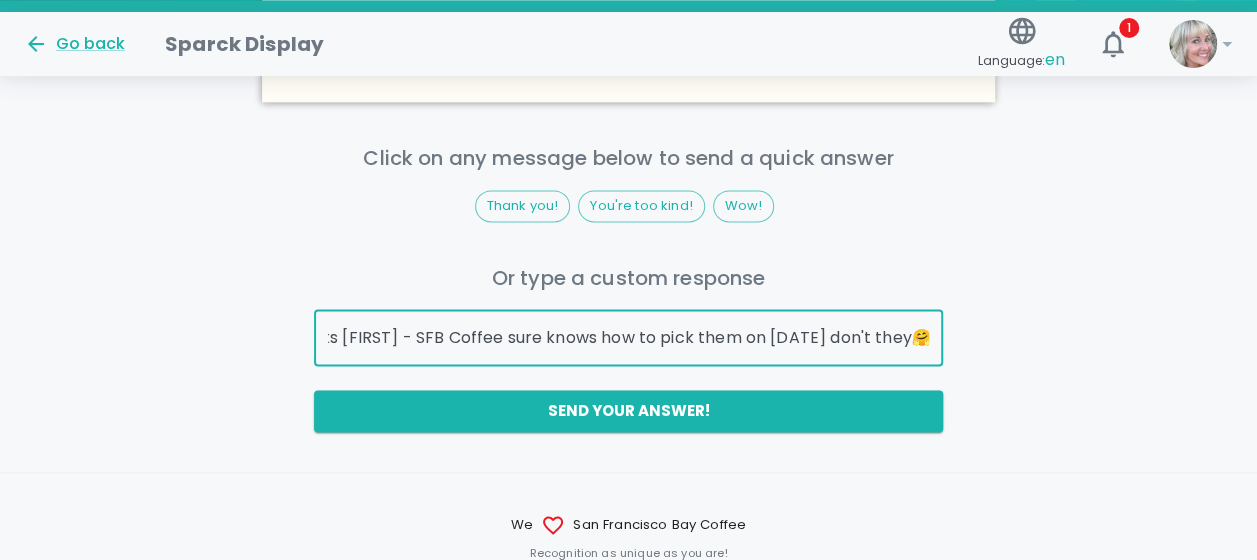scroll, scrollTop: 0, scrollLeft: 75, axis: horizontal 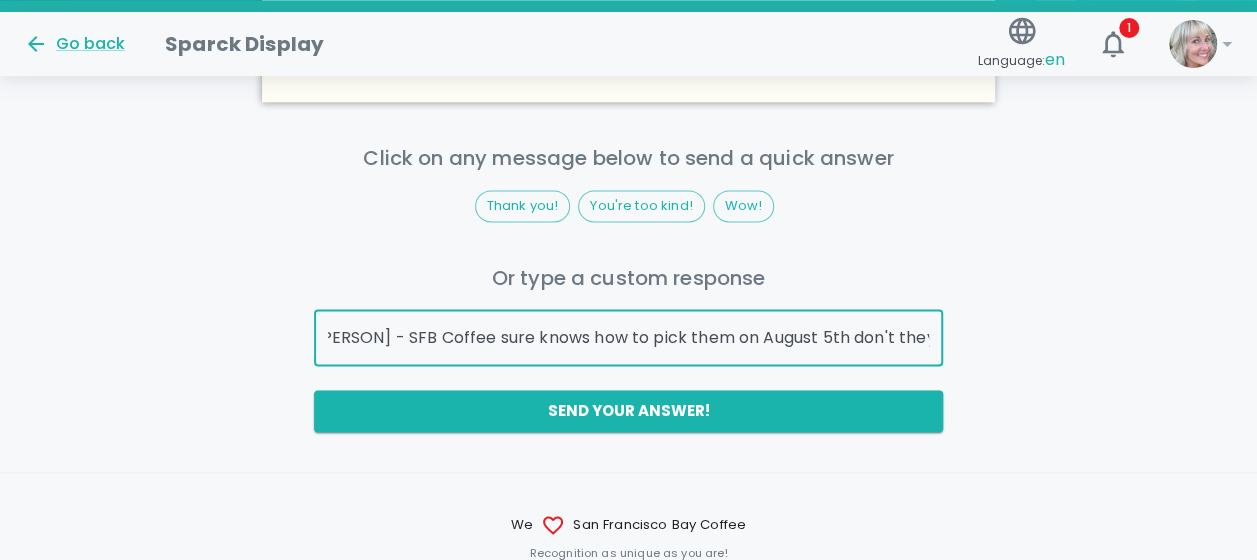 click on "Thanks [PERSON] - SFB Coffee sure knows how to pick them on August 5th don't they🤗!" at bounding box center (628, 338) 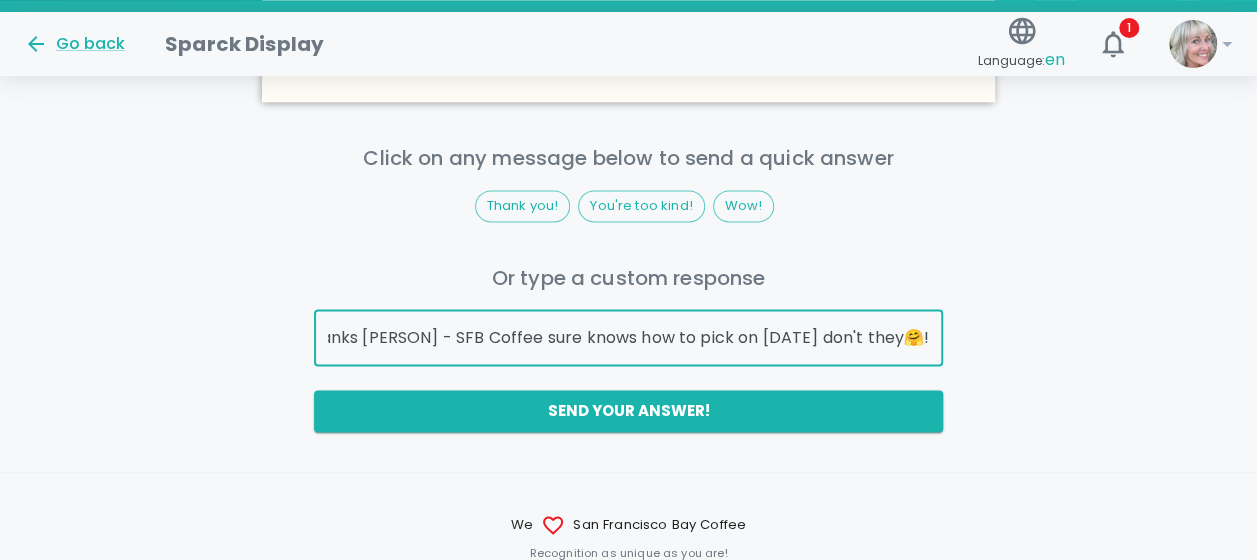 scroll, scrollTop: 0, scrollLeft: 32, axis: horizontal 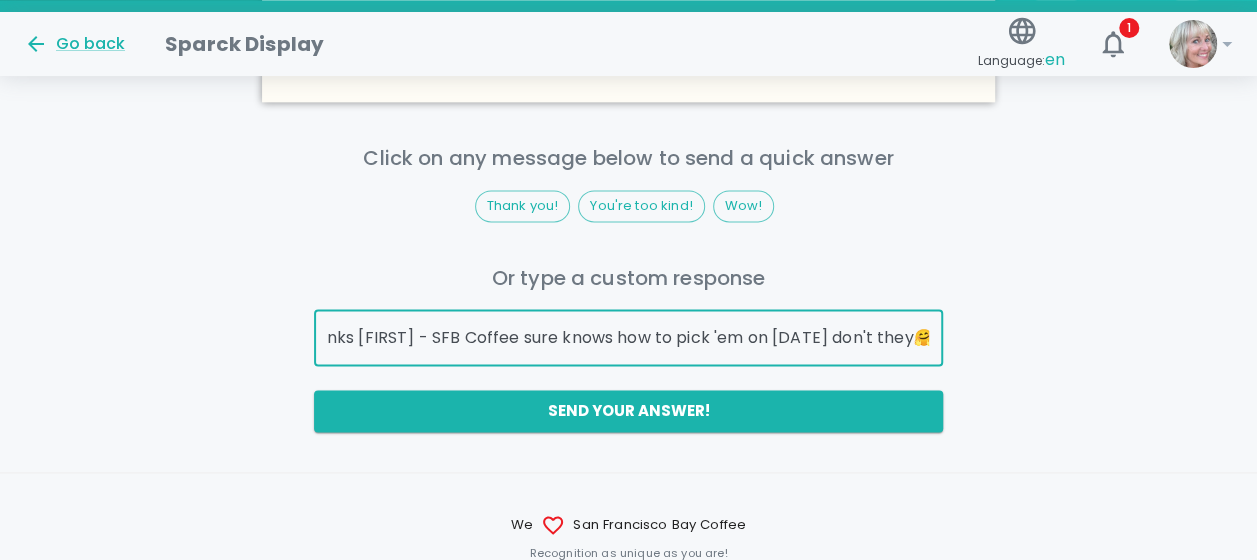 click on "Thanks [FIRST] - SFB Coffee sure knows how to pick 'em on [DATE] don't they🤗!" at bounding box center [628, 338] 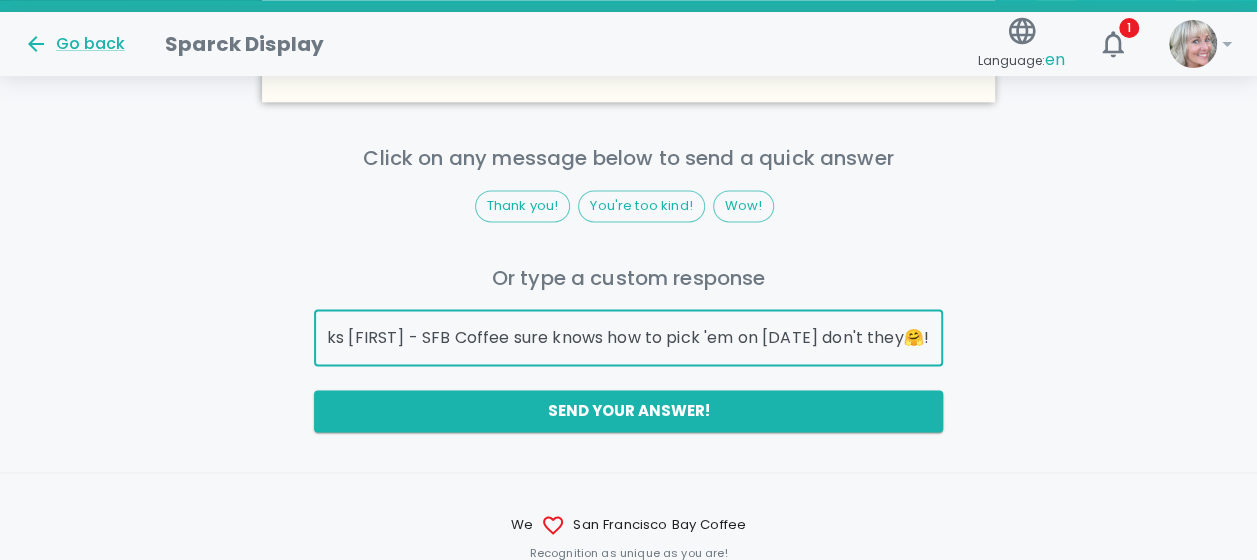 scroll, scrollTop: 0, scrollLeft: 62, axis: horizontal 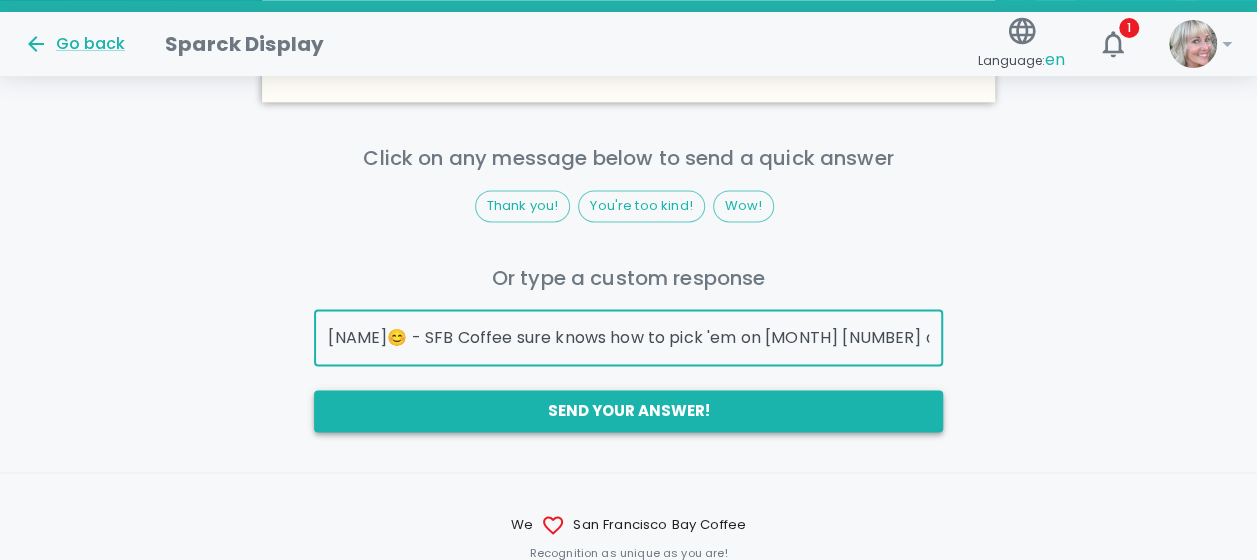 type on "Thanks [NAME]😊 - SFB Coffee sure knows how to pick 'em on [MONTH] [NUMBER] don't they🤗!" 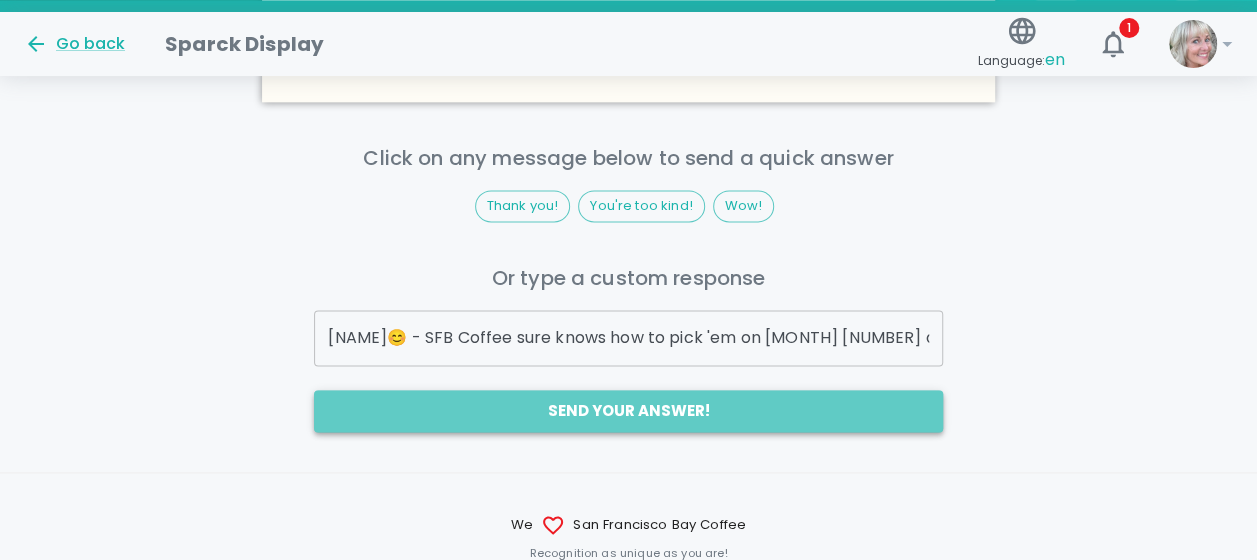 scroll, scrollTop: 0, scrollLeft: 0, axis: both 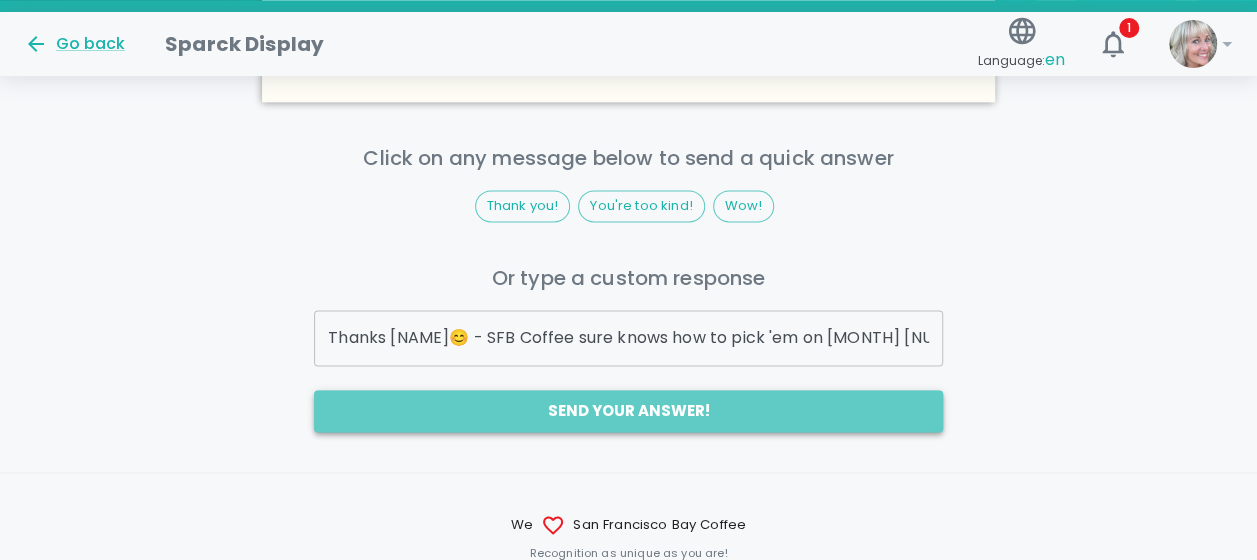 click on "Send your answer!" at bounding box center (628, 411) 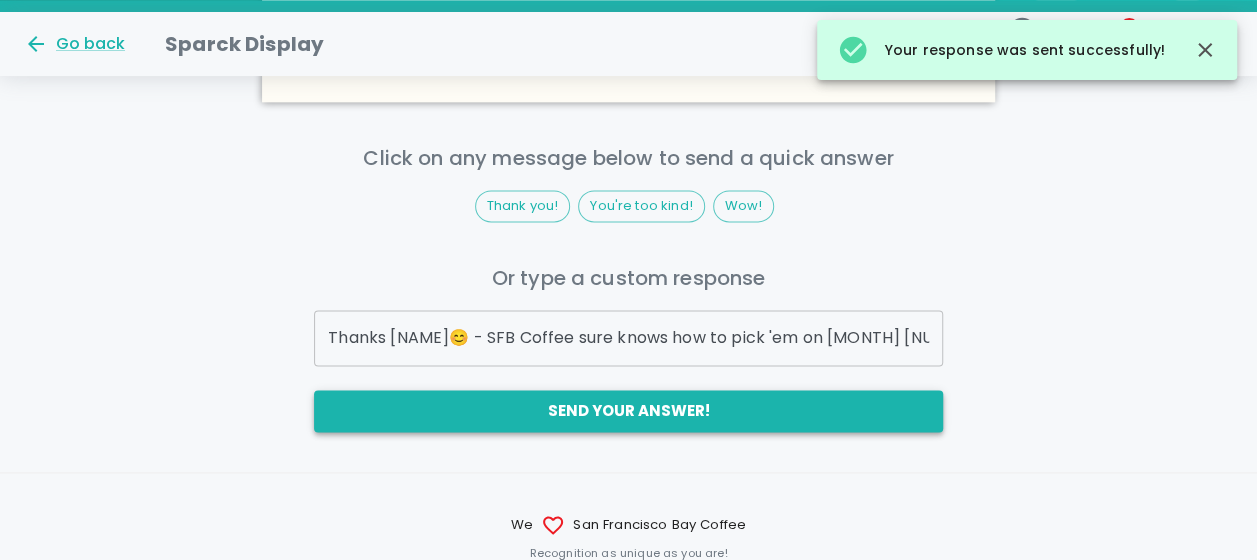 scroll, scrollTop: 1122, scrollLeft: 0, axis: vertical 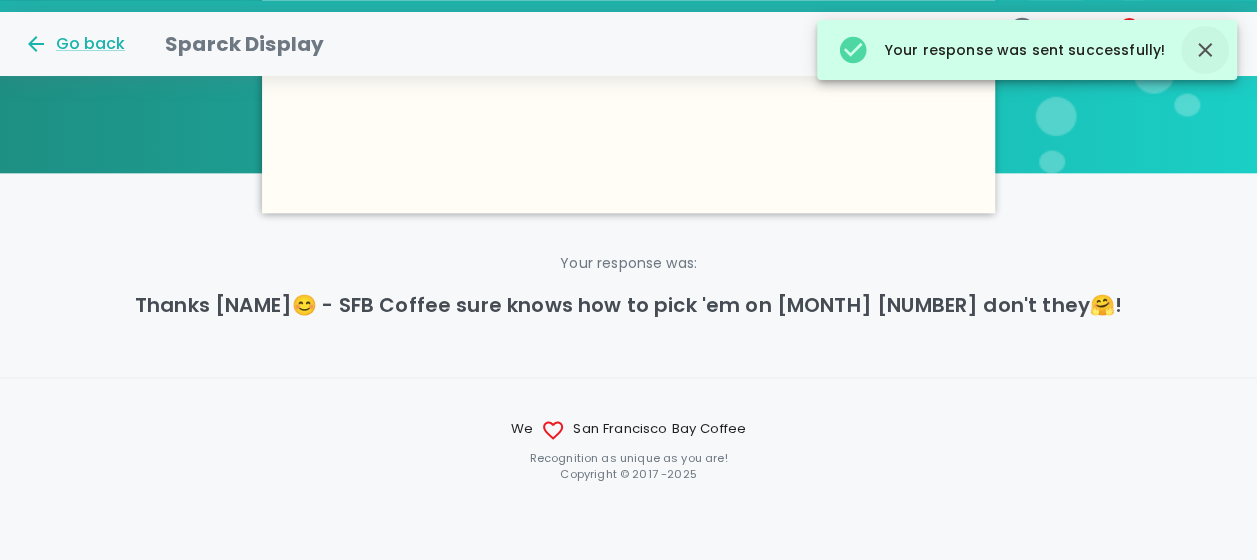 click 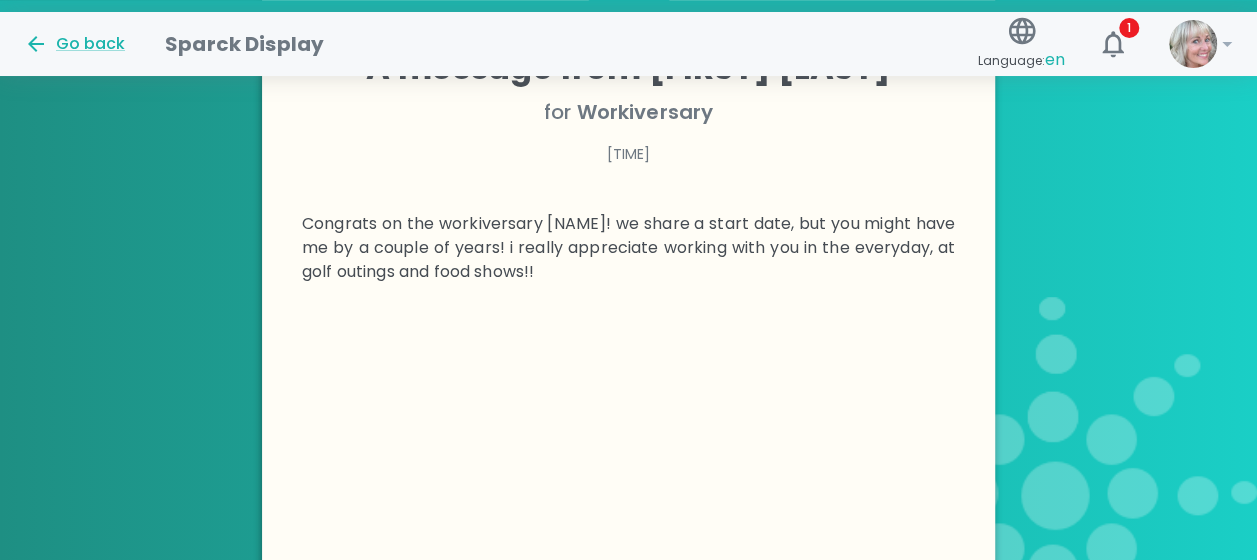 scroll, scrollTop: 524, scrollLeft: 0, axis: vertical 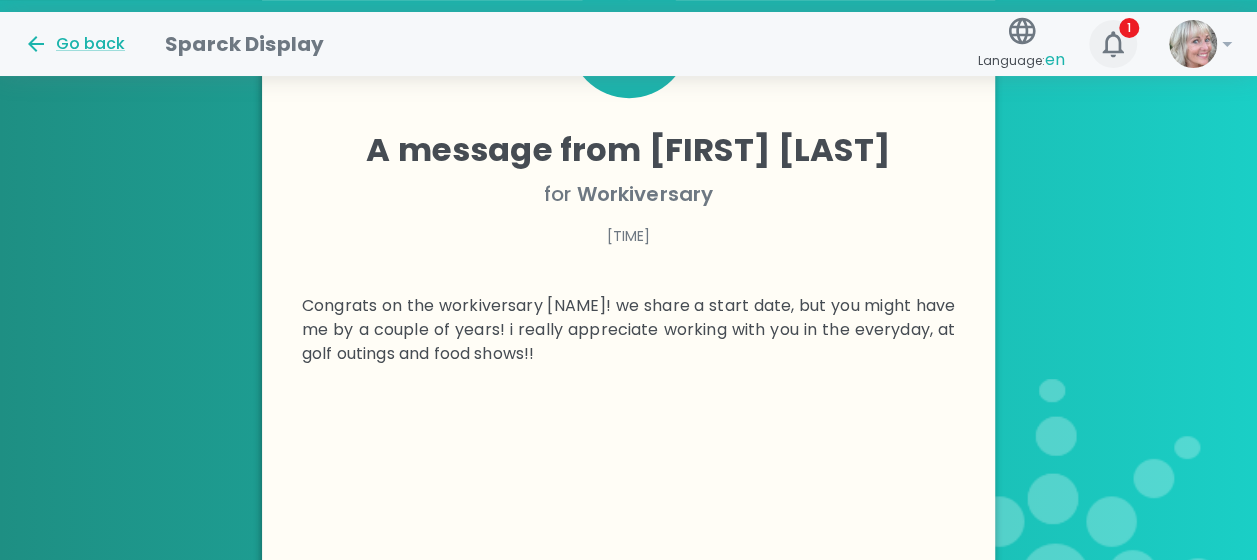 click 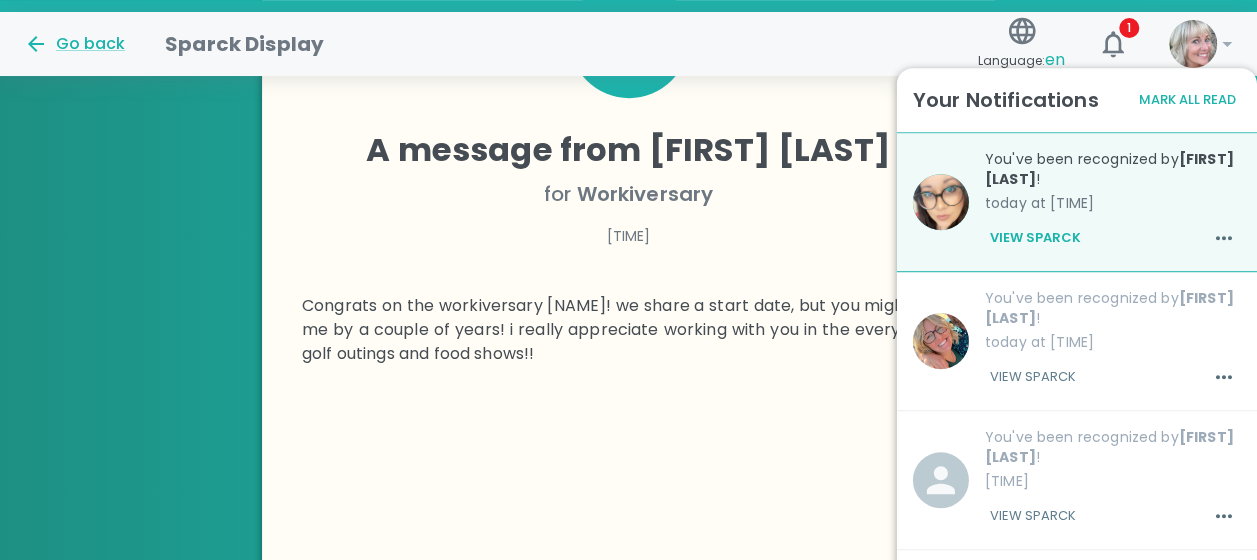click on "You've been recognized by [NAME] ! today at [TIME] View Sparck" at bounding box center [1105, 333] 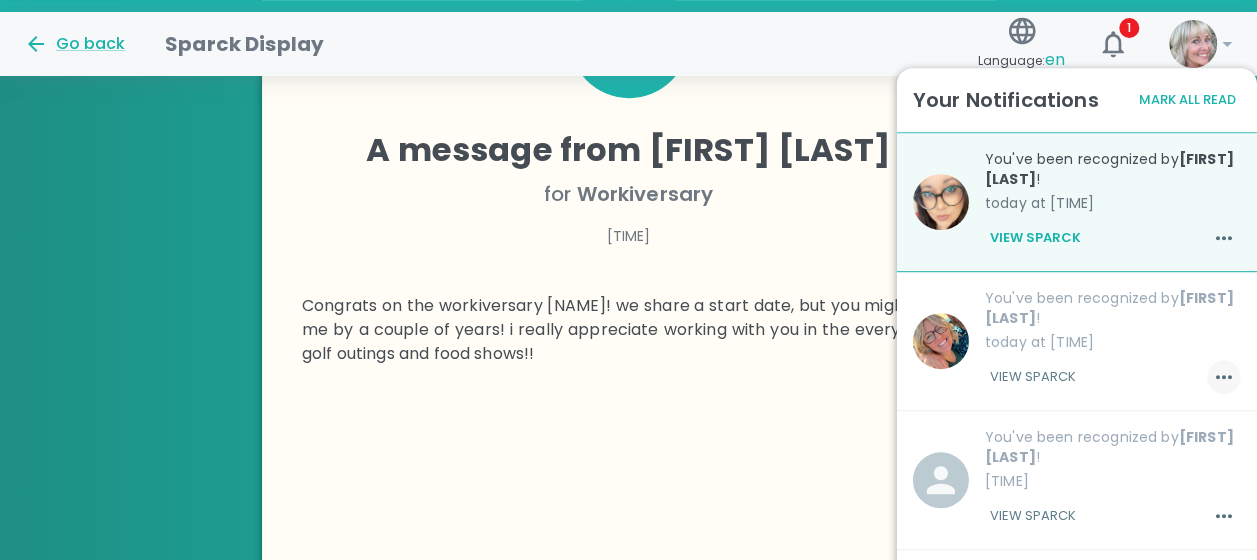 click 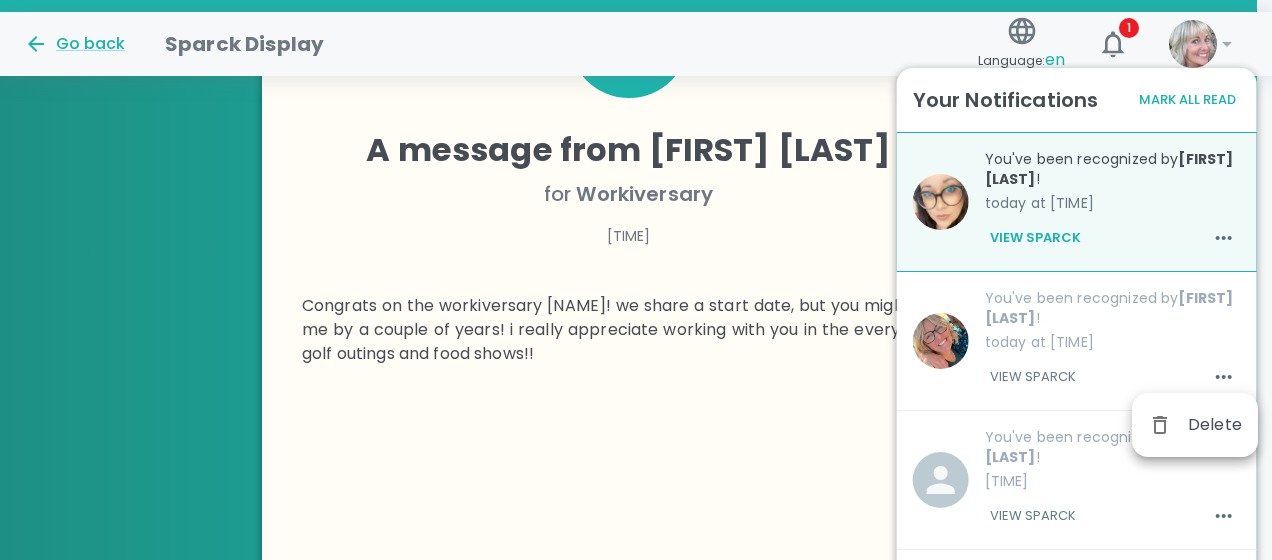 click at bounding box center [636, 280] 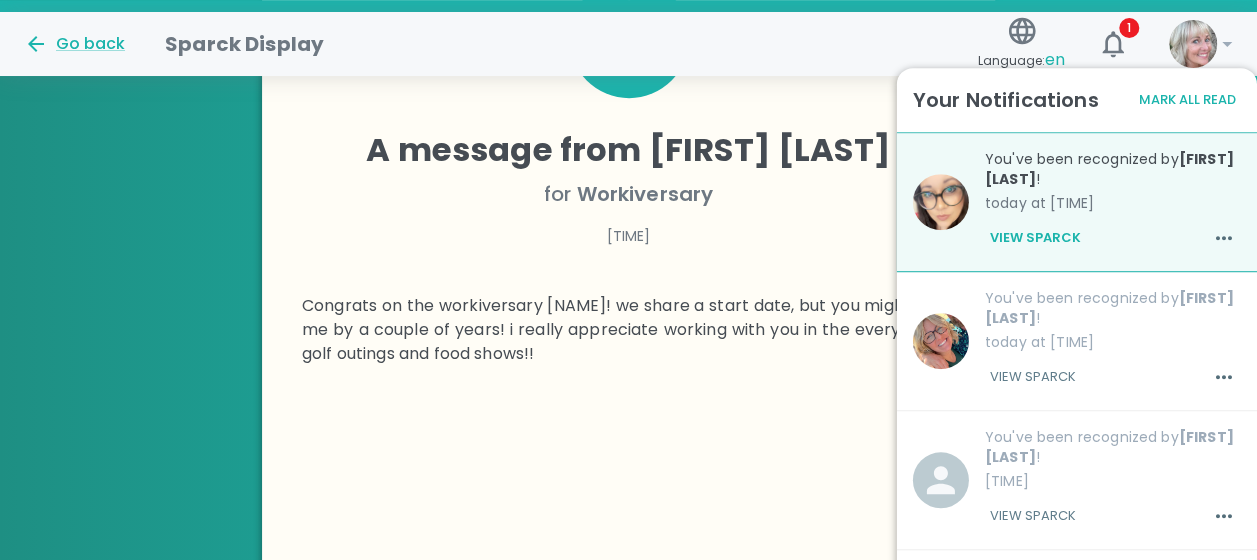 click on "View Sparck" at bounding box center (1033, 377) 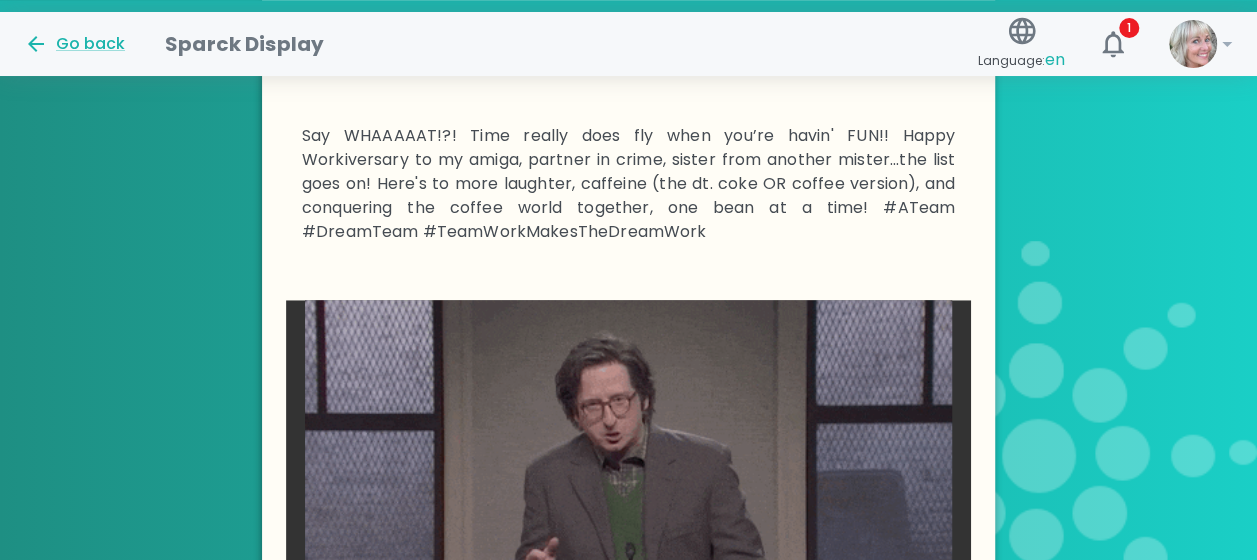 scroll, scrollTop: 696, scrollLeft: 0, axis: vertical 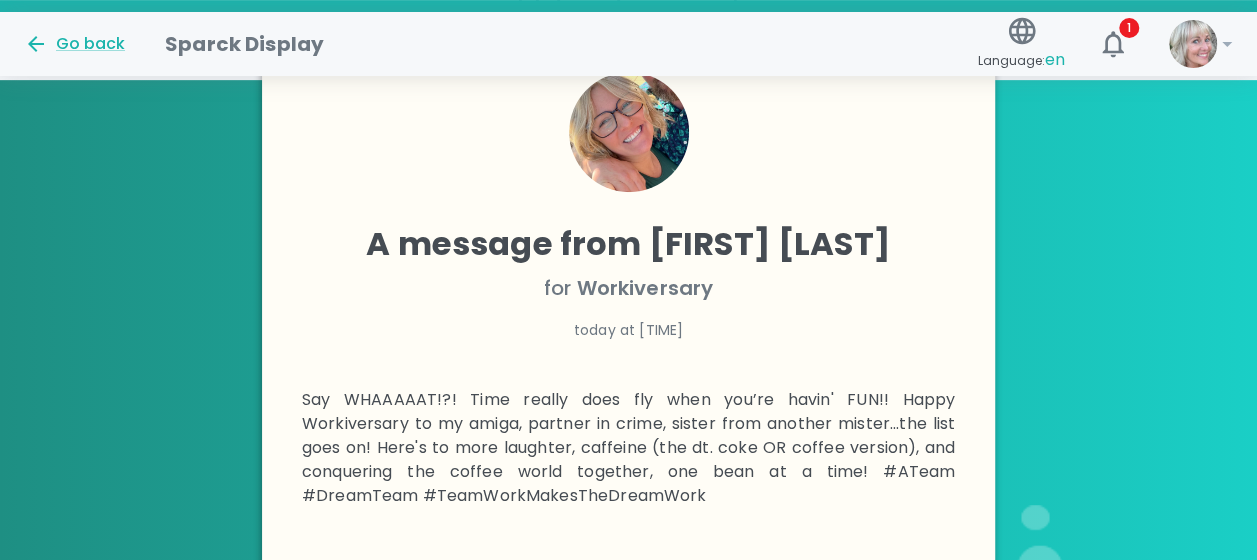 click on "Go back Sparck Display Language:  en 1 !" at bounding box center (620, 36) 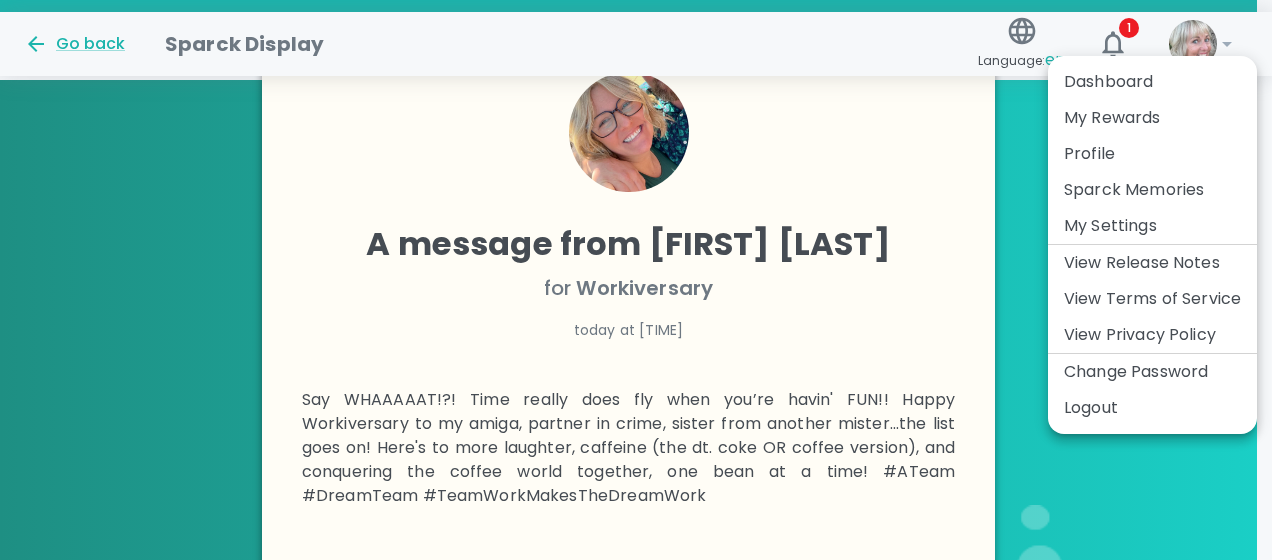click at bounding box center (636, 280) 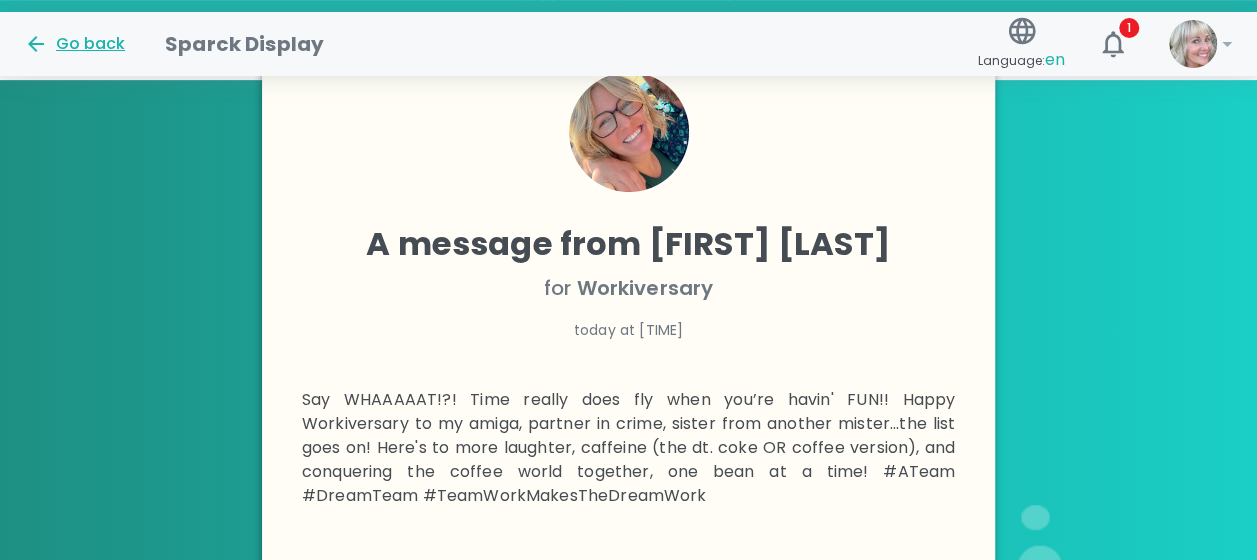 click on "Go back" at bounding box center [74, 44] 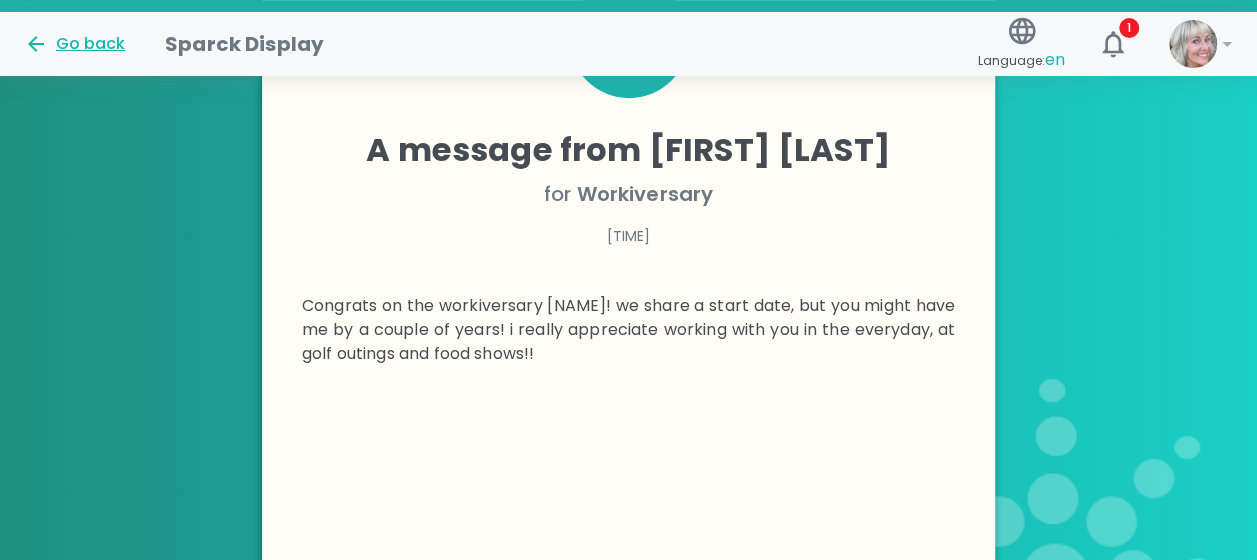 click on "Go back" at bounding box center (74, 44) 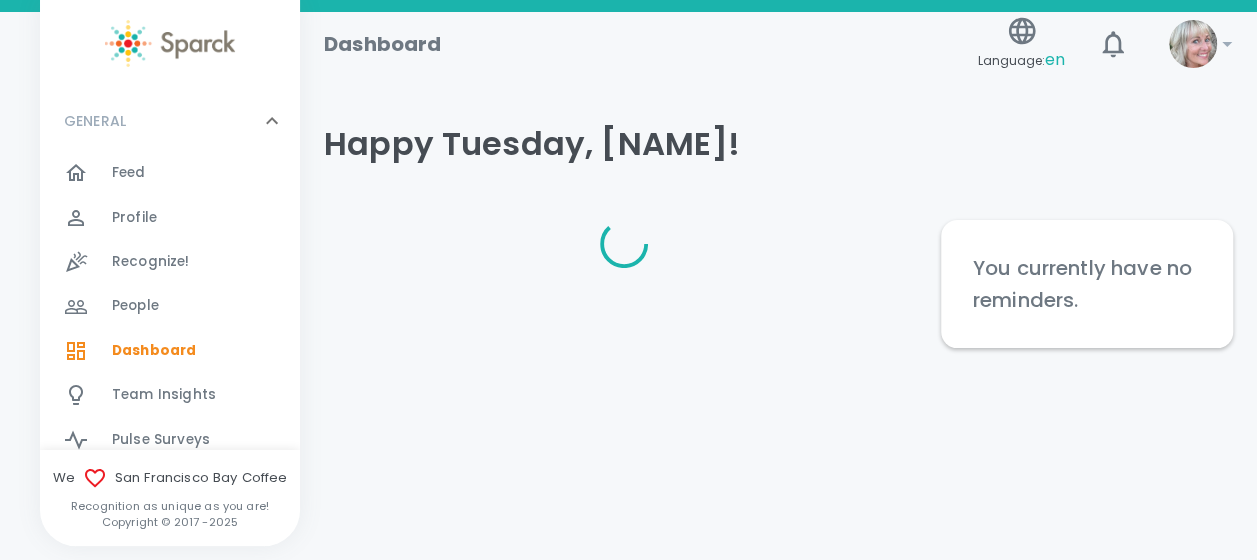 scroll, scrollTop: 0, scrollLeft: 0, axis: both 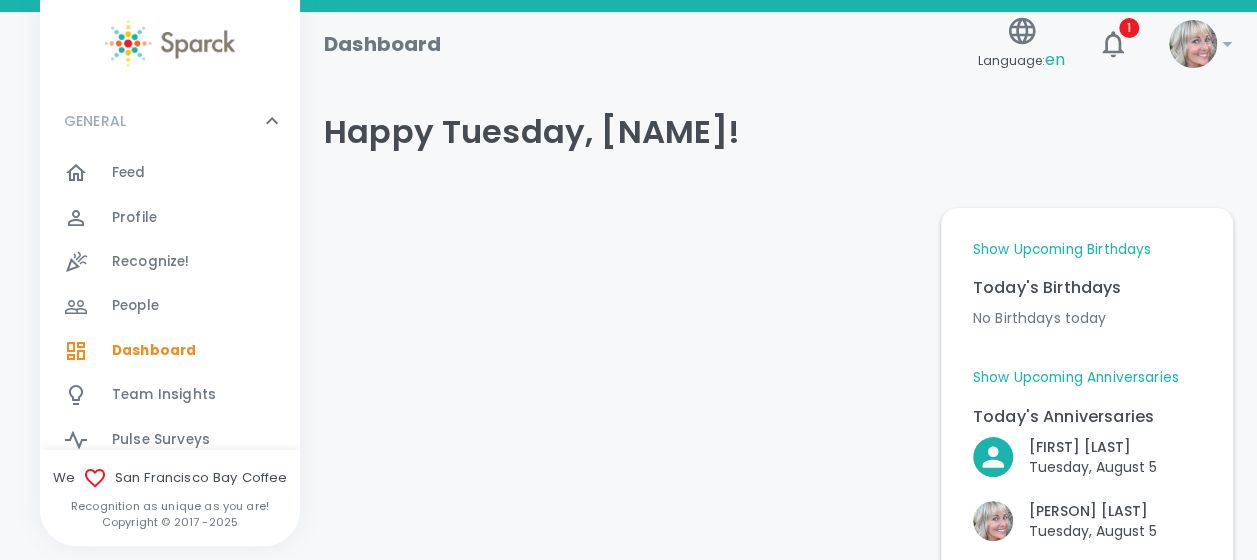 click on "Dashboard" at bounding box center [154, 351] 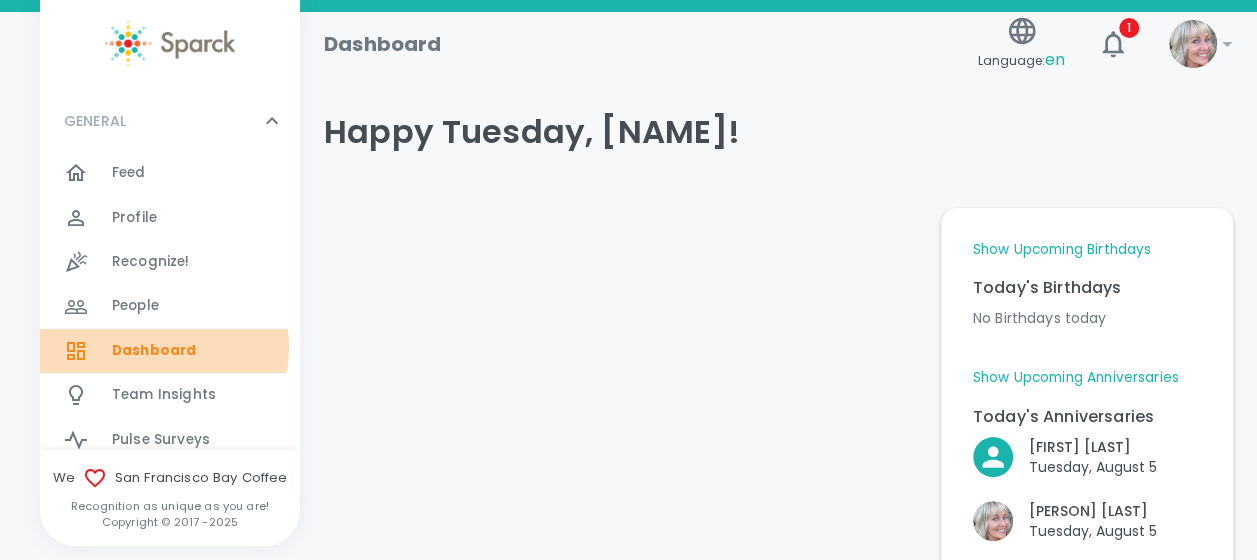 click on "Dashboard" at bounding box center (154, 351) 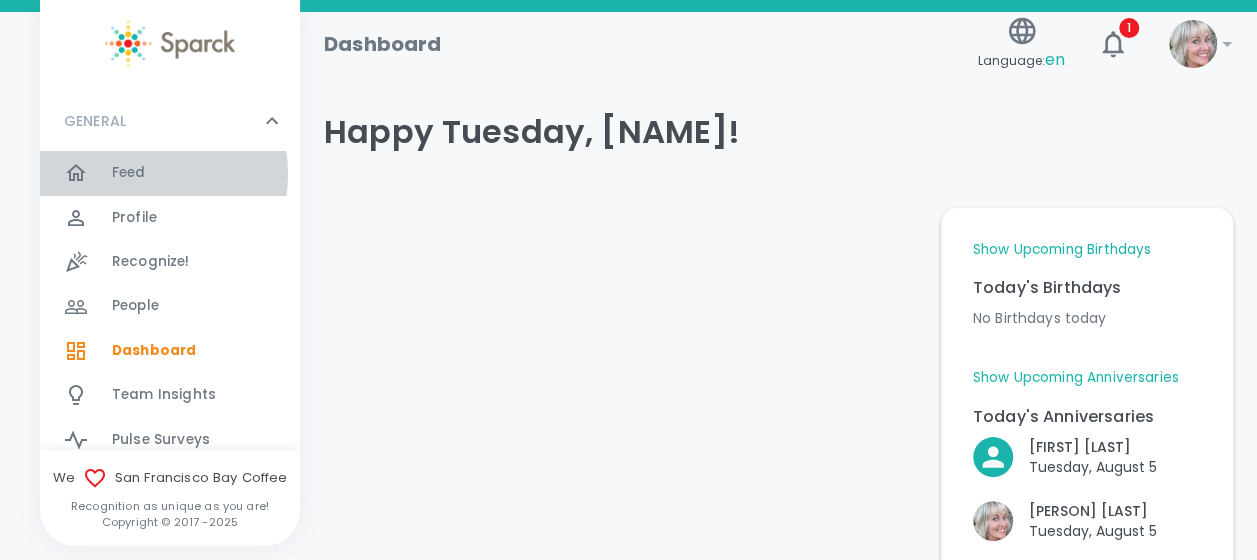 click on "Feed" at bounding box center [129, 173] 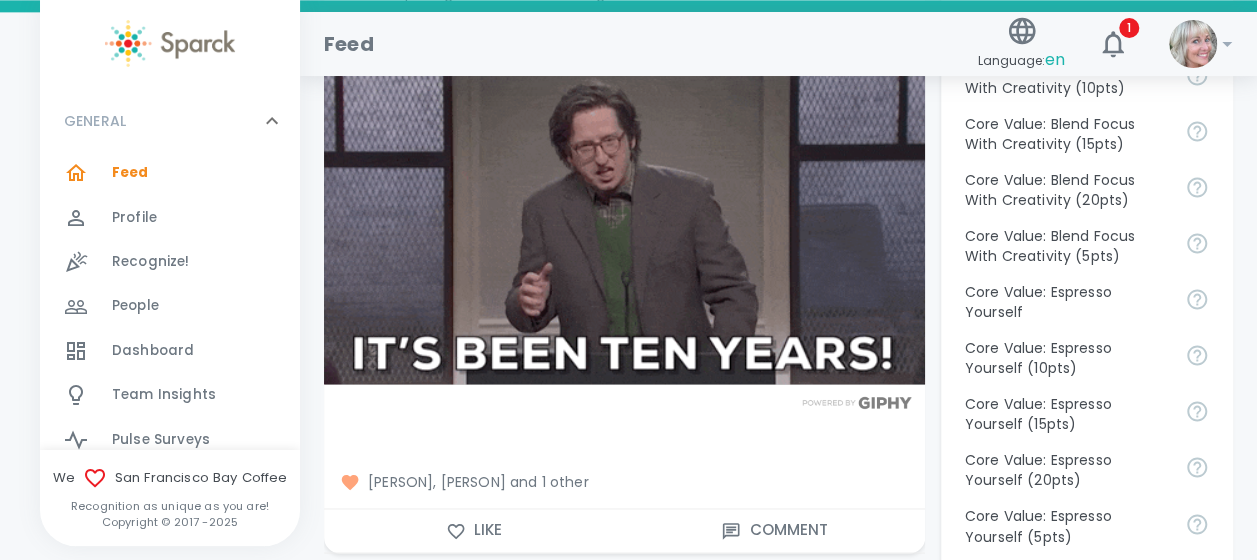 scroll, scrollTop: 1387, scrollLeft: 0, axis: vertical 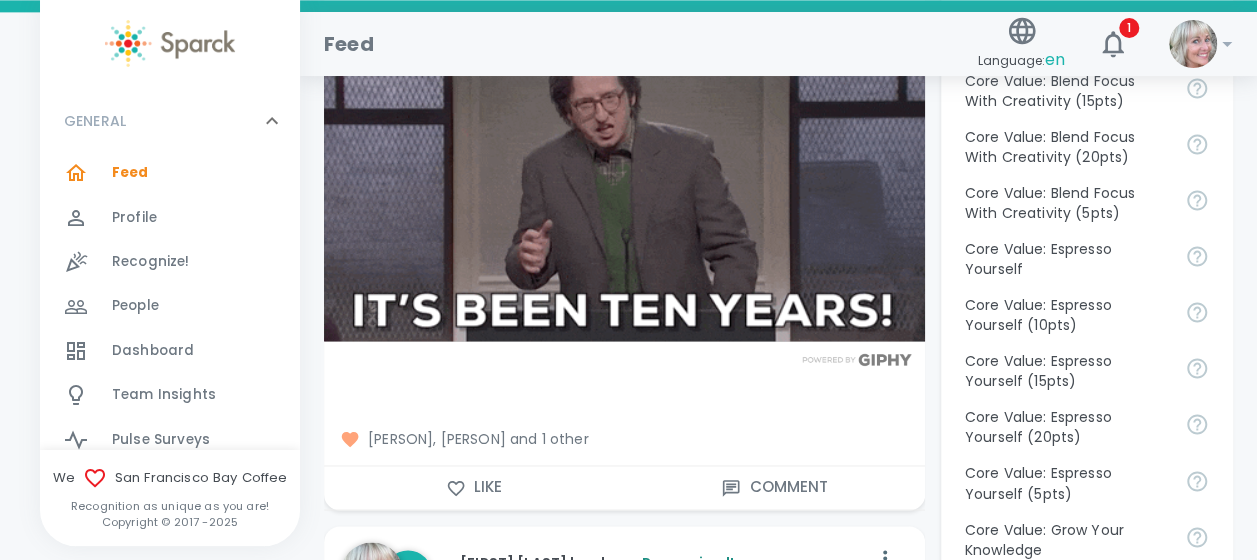 click 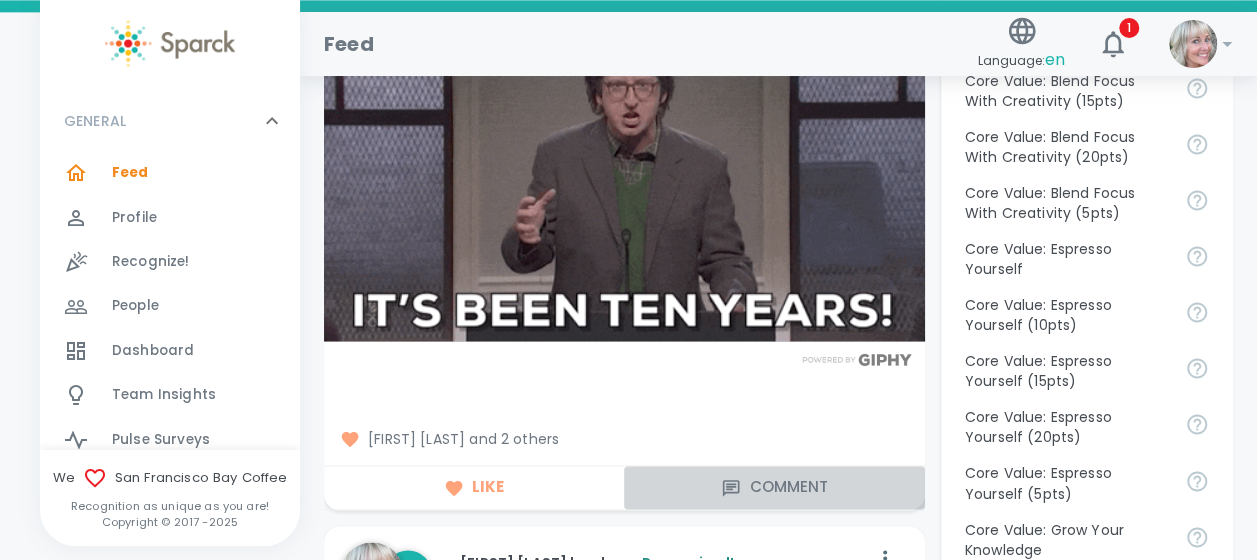 click on "Comment" at bounding box center (774, 487) 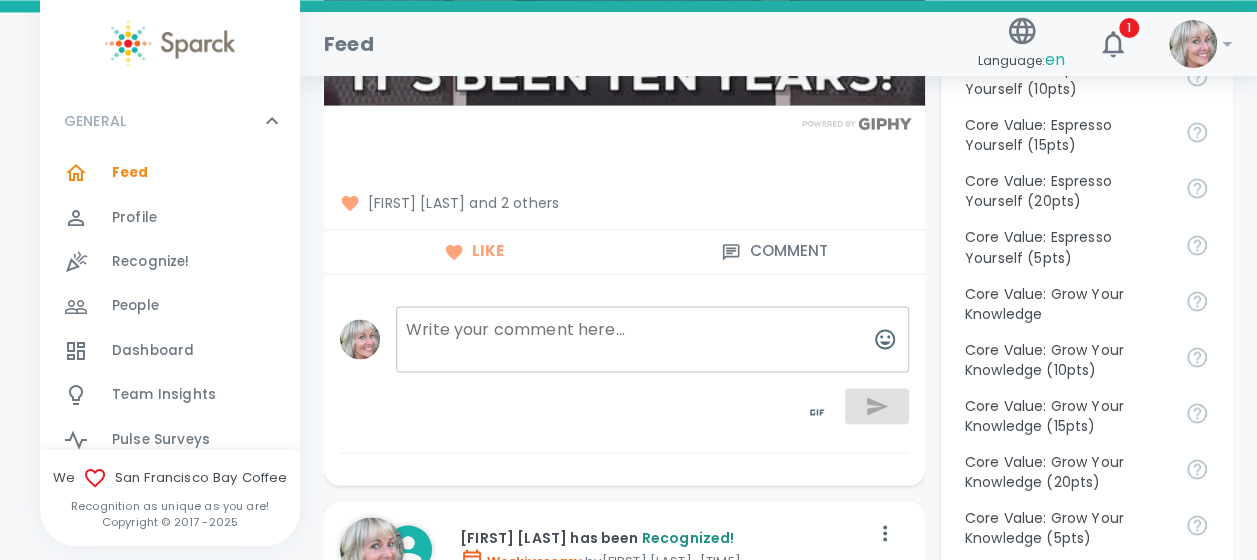 scroll, scrollTop: 1644, scrollLeft: 0, axis: vertical 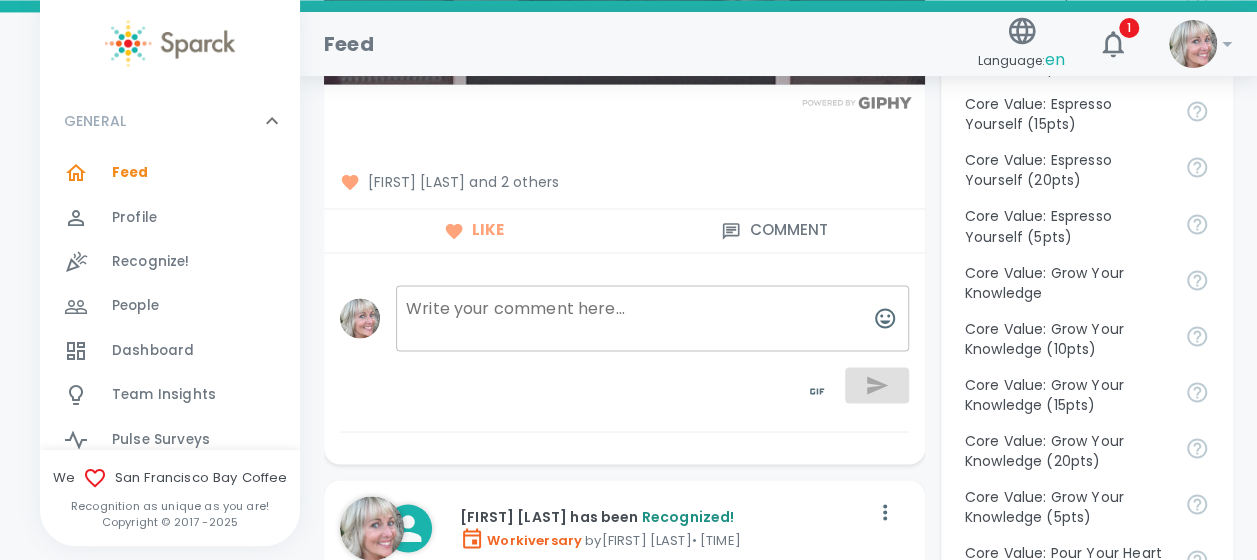 click at bounding box center (652, 318) 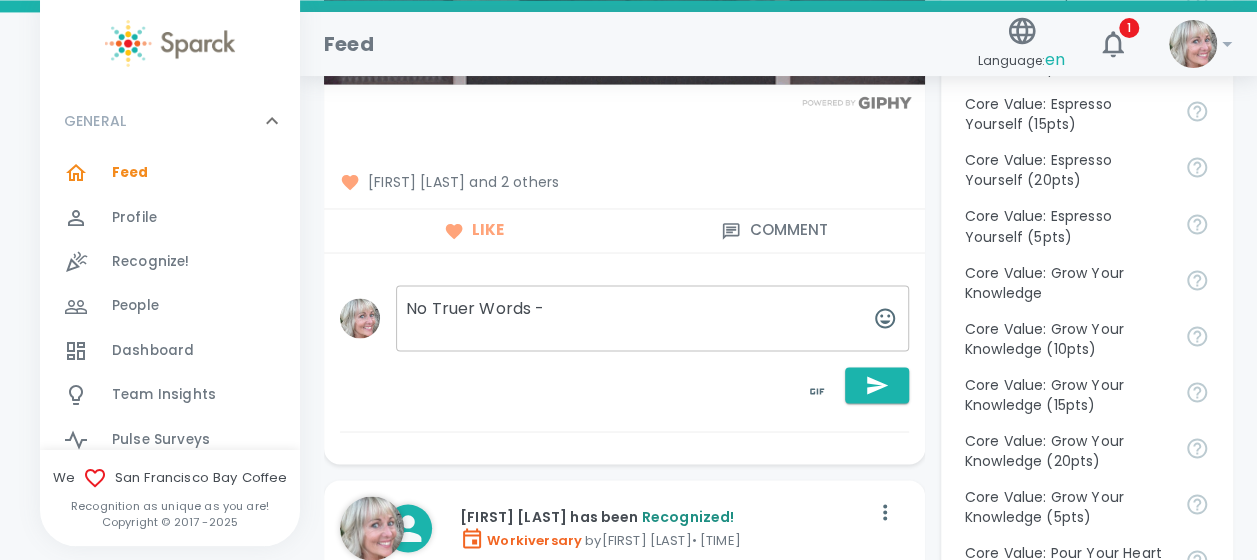 click on "No Truer Words -" at bounding box center [652, 318] 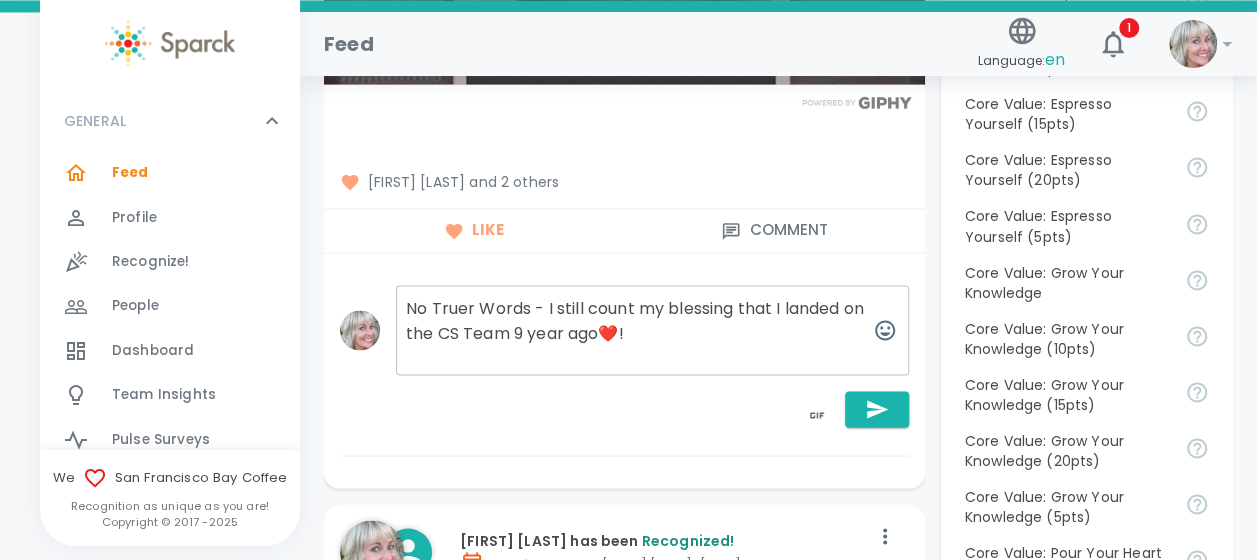 click on "No Truer Words - I still count my blessing that I landed on the CS Team 9 year ago❤️!" at bounding box center (652, 330) 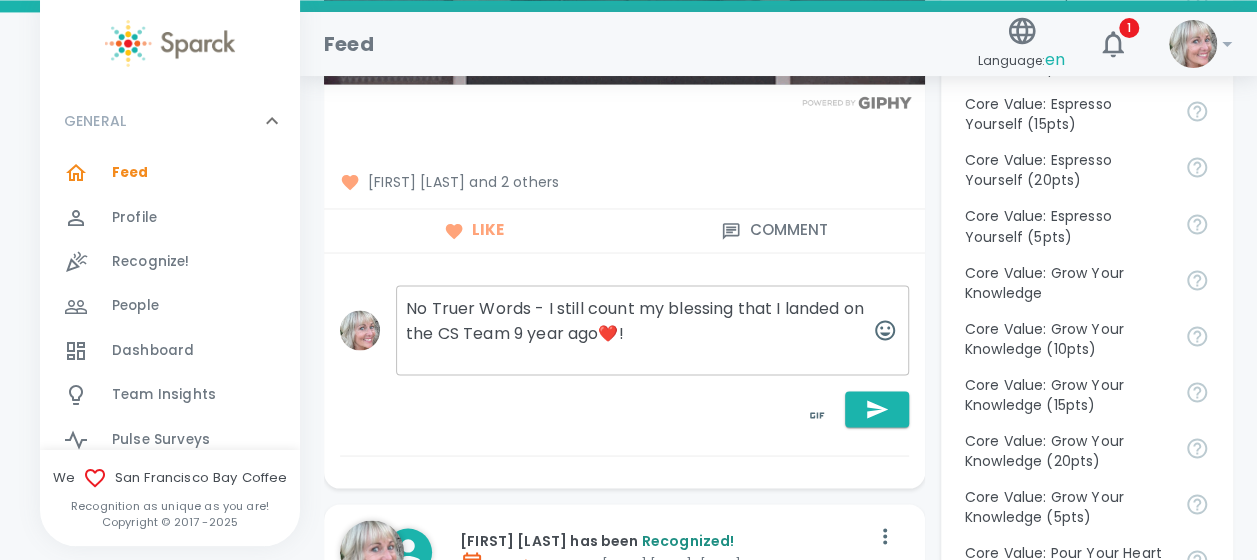 click on "No Truer Words - I still count my blessing that I landed on the CS Team 9 year ago❤️!" at bounding box center [652, 330] 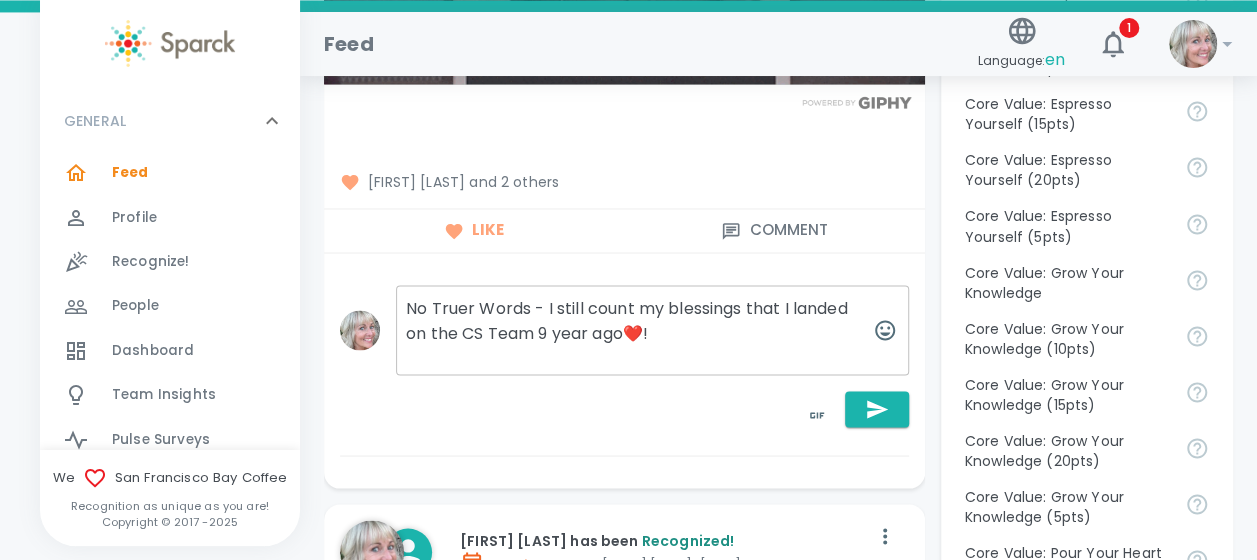 click on "No Truer Words - I still count my blessings that I landed on the CS Team 9 year ago❤️!" at bounding box center [652, 330] 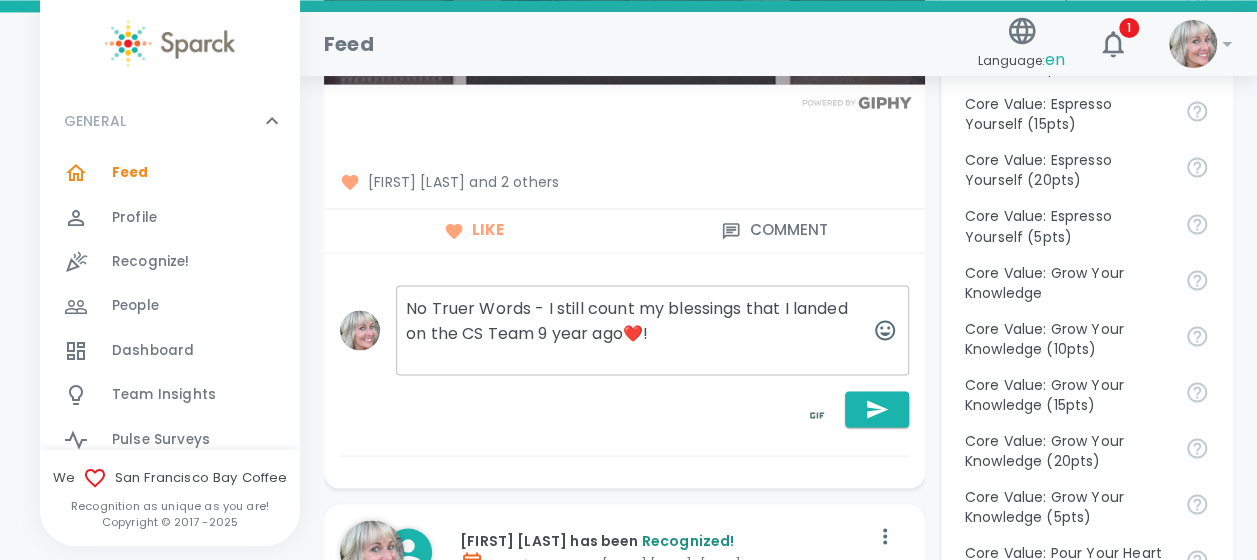 click on "No Truer Words - I still count my blessings that I landed on the CS Team 9 year ago❤️!" at bounding box center (652, 330) 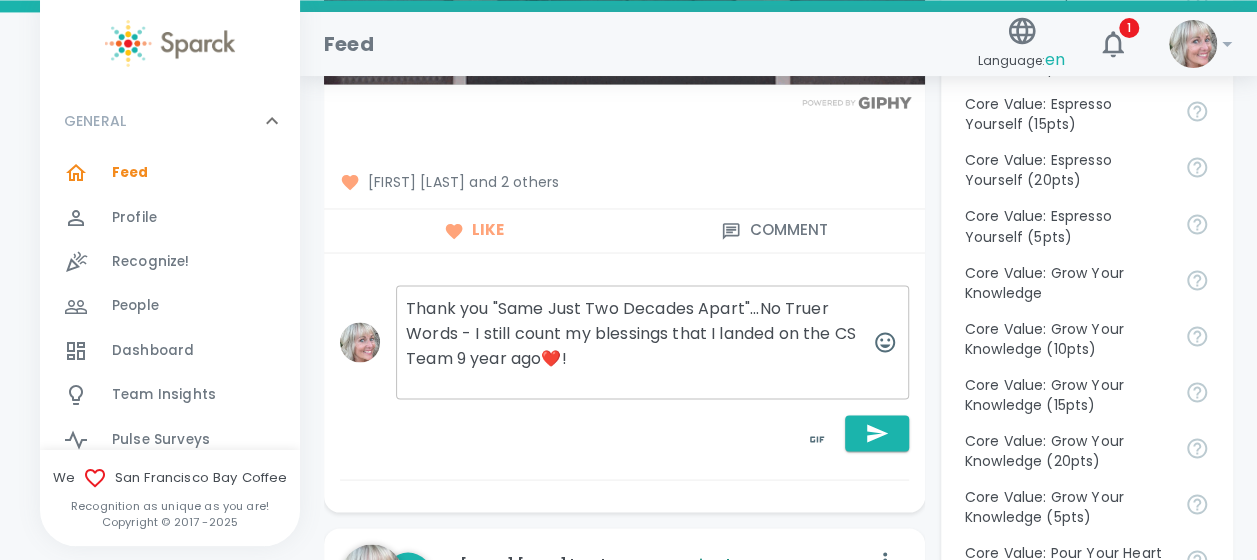 click on "Thank you "Same Just Two Decades Apart"...No Truer Words - I still count my blessings that I landed on the CS Team 9 year ago❤️!" at bounding box center [652, 342] 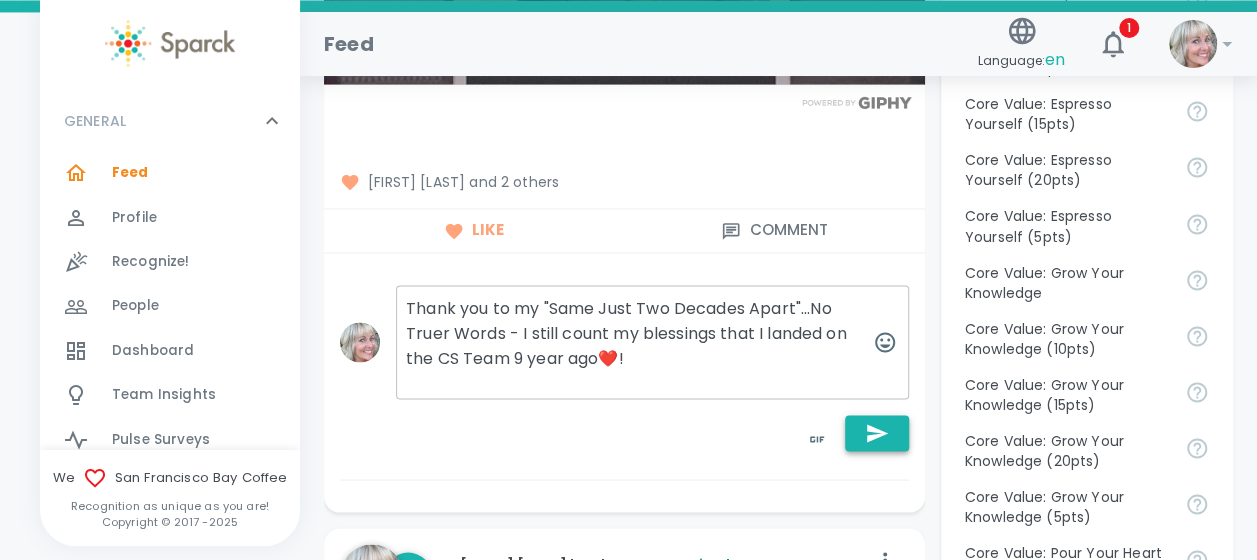 type on "Thank you to my "Same Just Two Decades Apart"...No Truer Words - I still count my blessings that I landed on the CS Team 9 year ago❤️!" 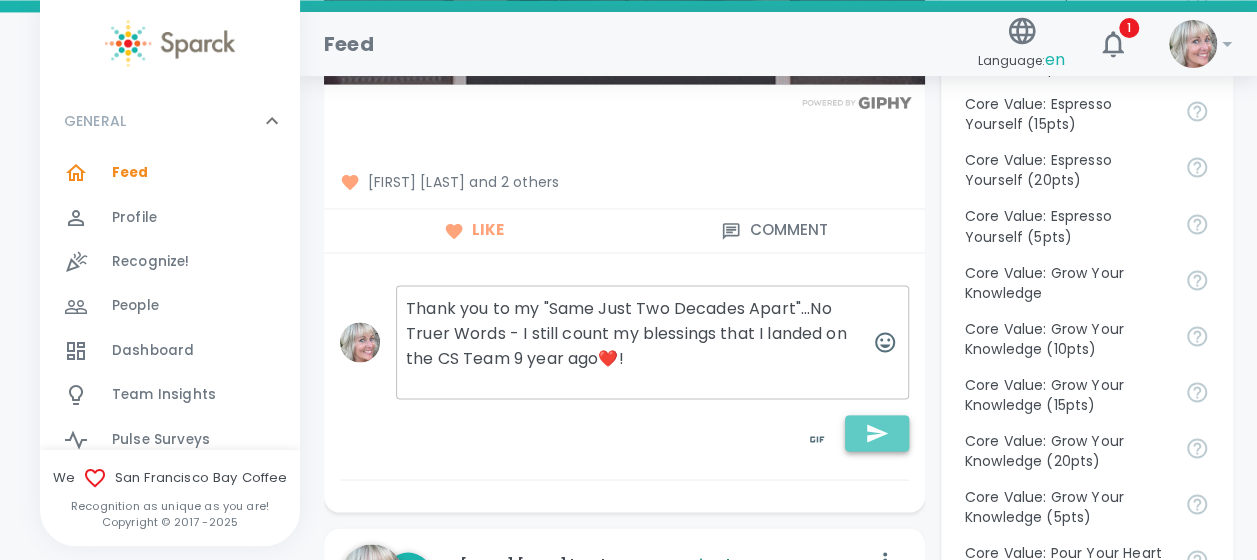 click 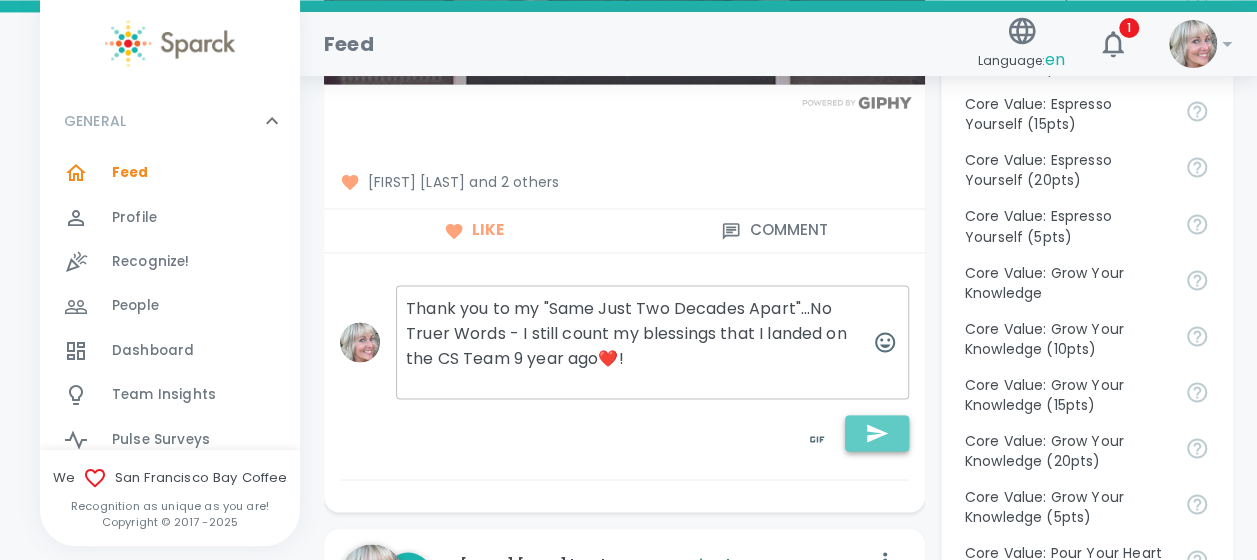 type 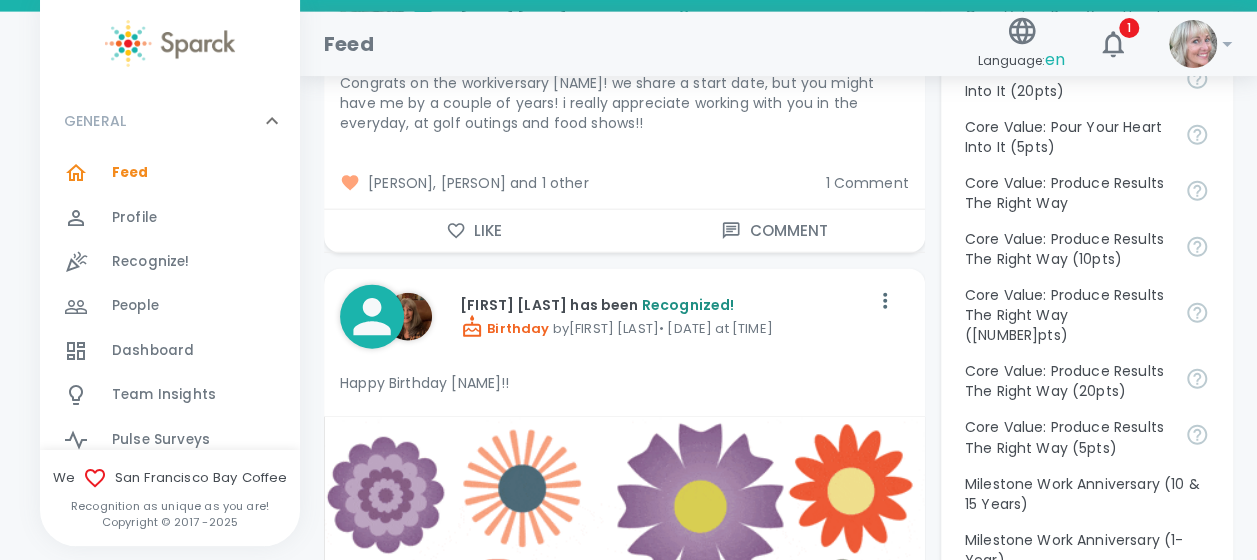 scroll, scrollTop: 2250, scrollLeft: 0, axis: vertical 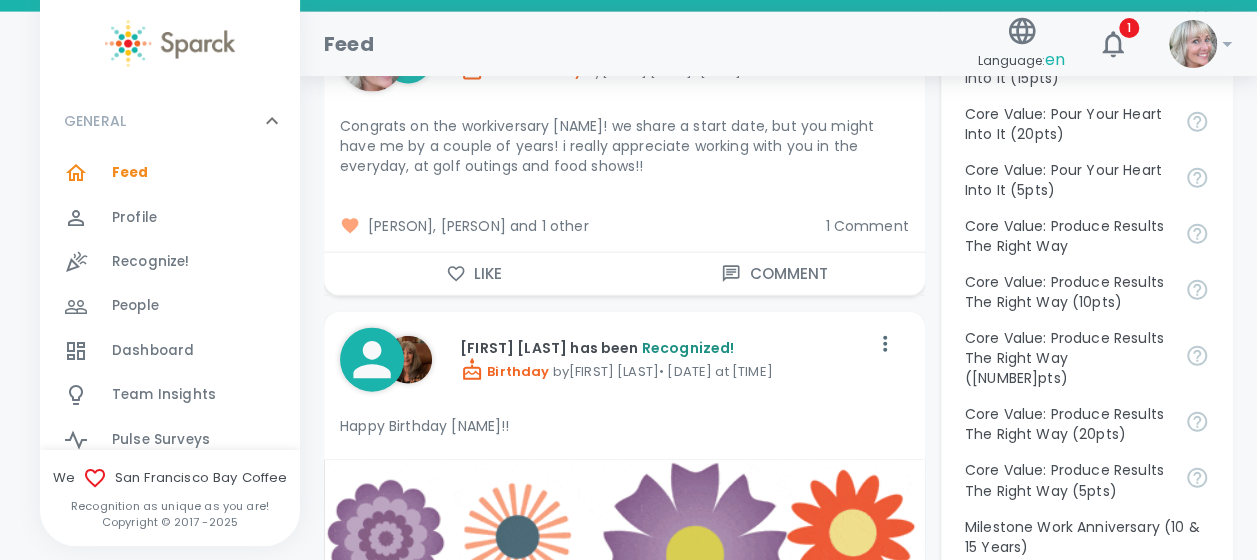 click 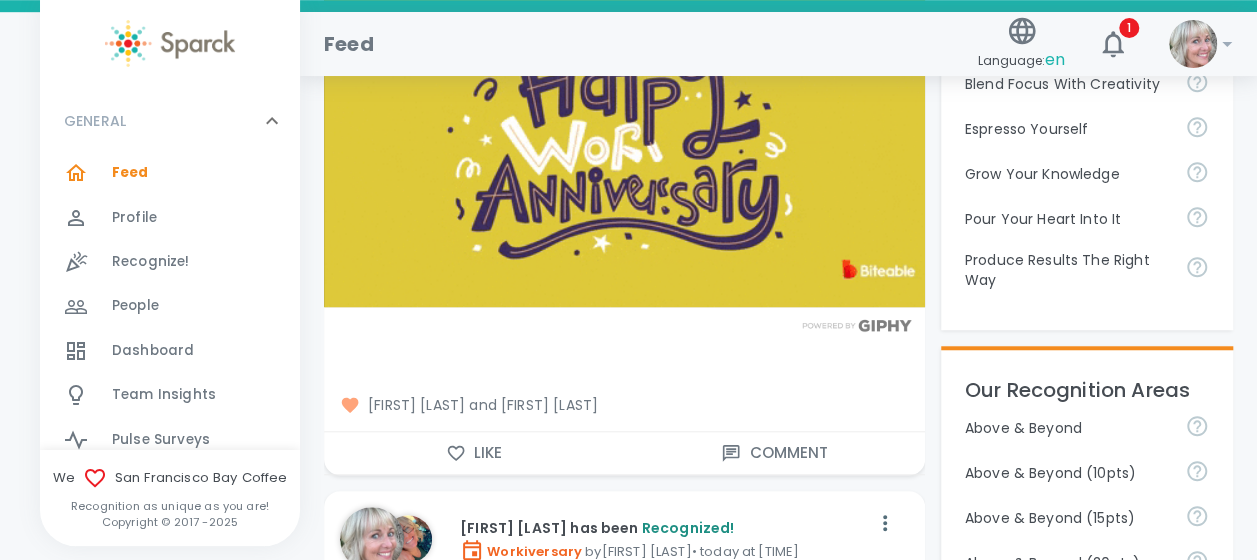 scroll, scrollTop: 650, scrollLeft: 0, axis: vertical 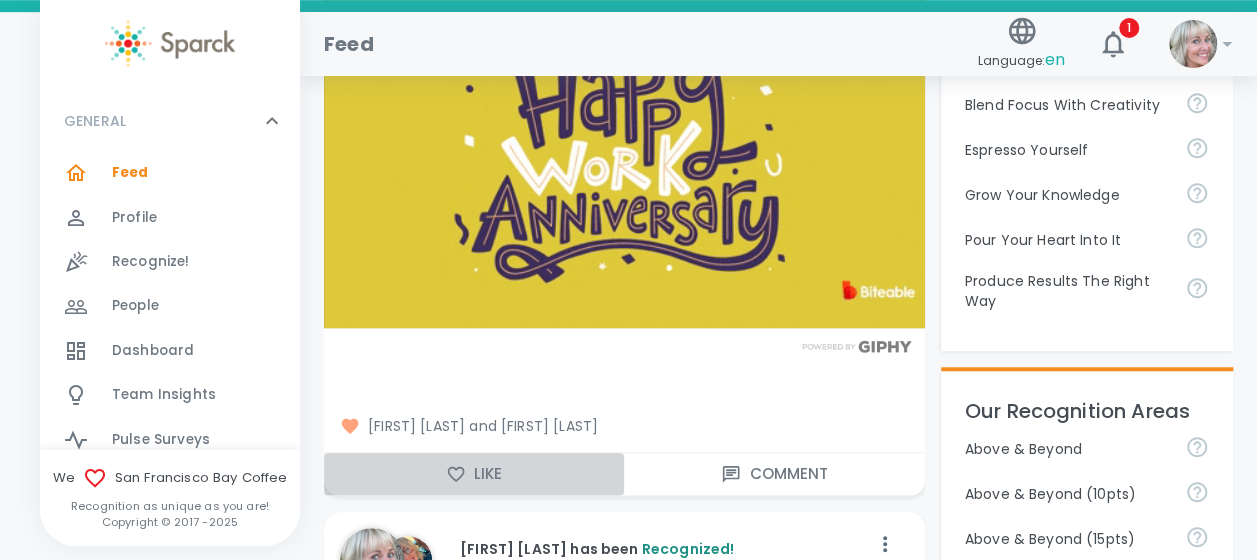 click 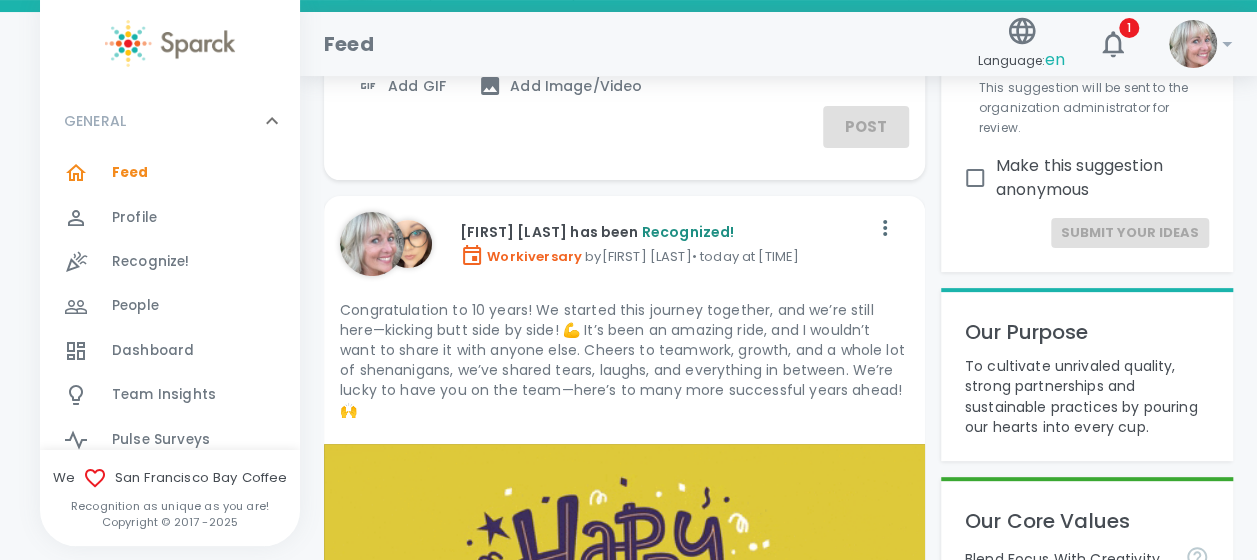 scroll, scrollTop: 174, scrollLeft: 0, axis: vertical 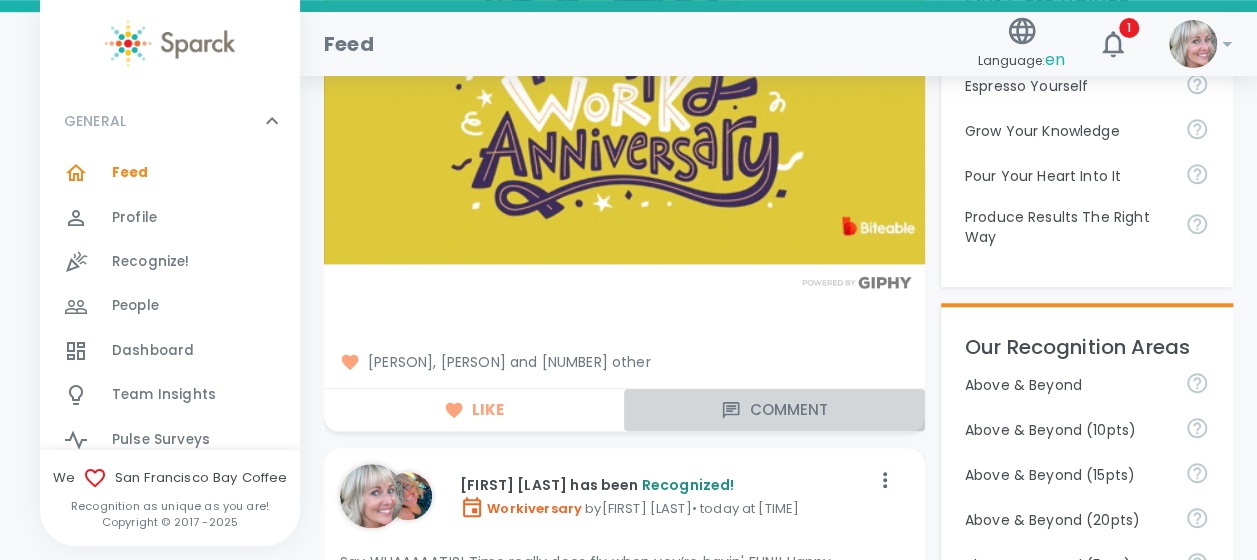 click on "Comment" at bounding box center [774, 410] 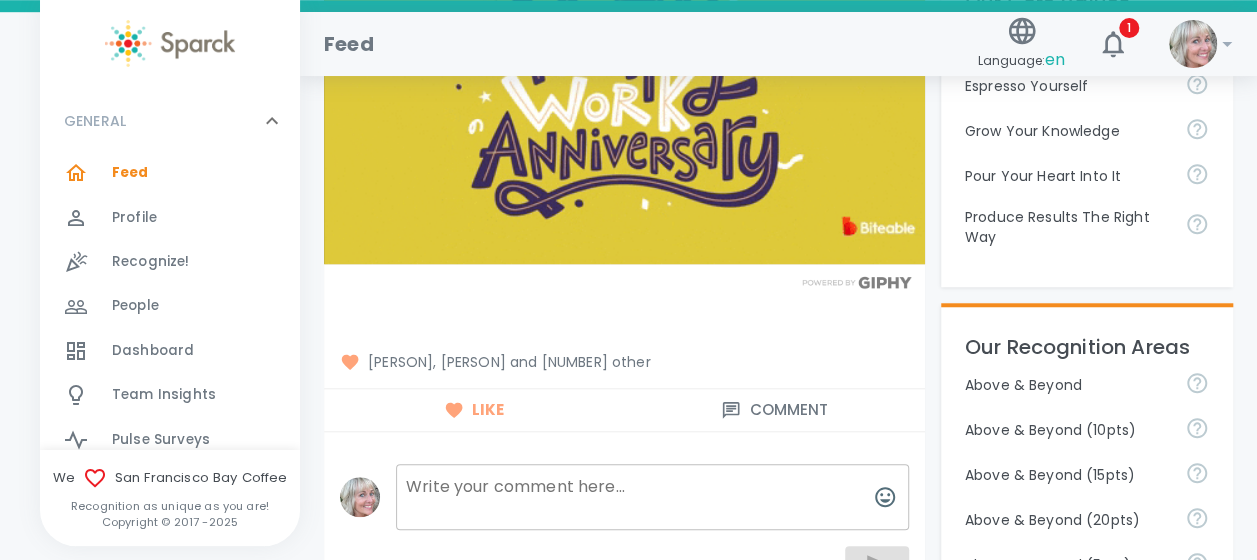 click at bounding box center [652, 497] 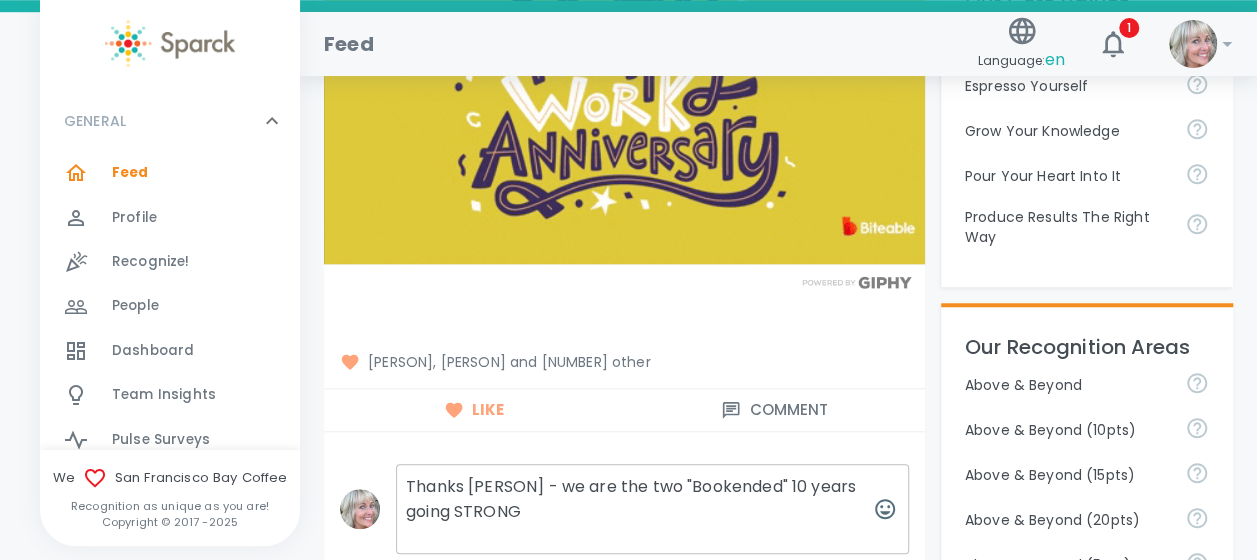 click on "Thanks [PERSON] - we are the two "Bookended" 10 years going STRONG" at bounding box center [652, 509] 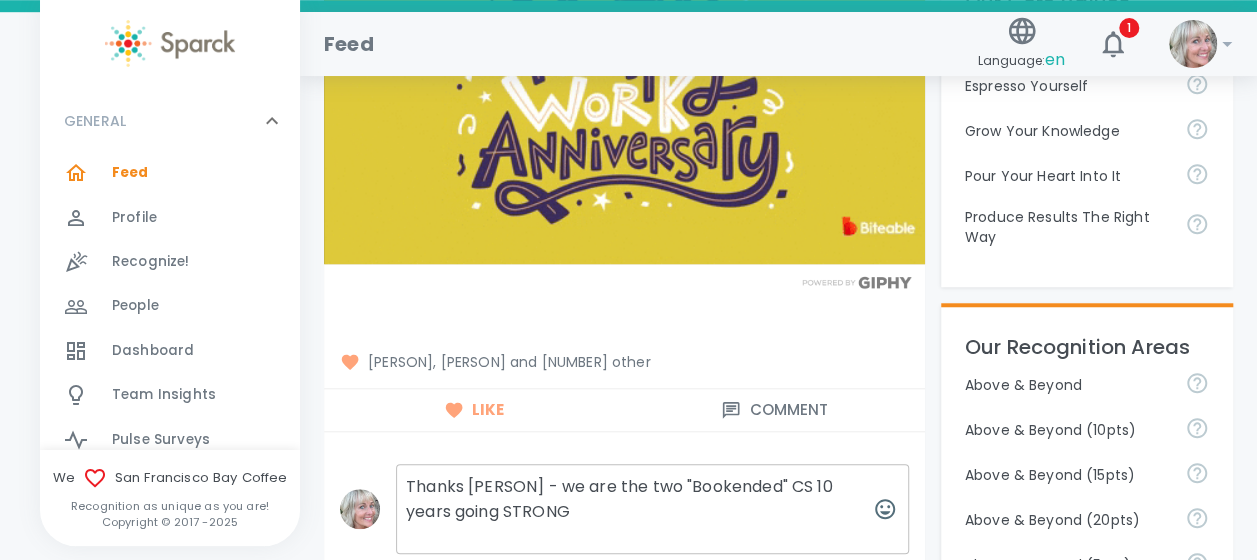 click on "Thanks [PERSON] - we are the two "Bookended" CS 10 years going STRONG" at bounding box center [652, 509] 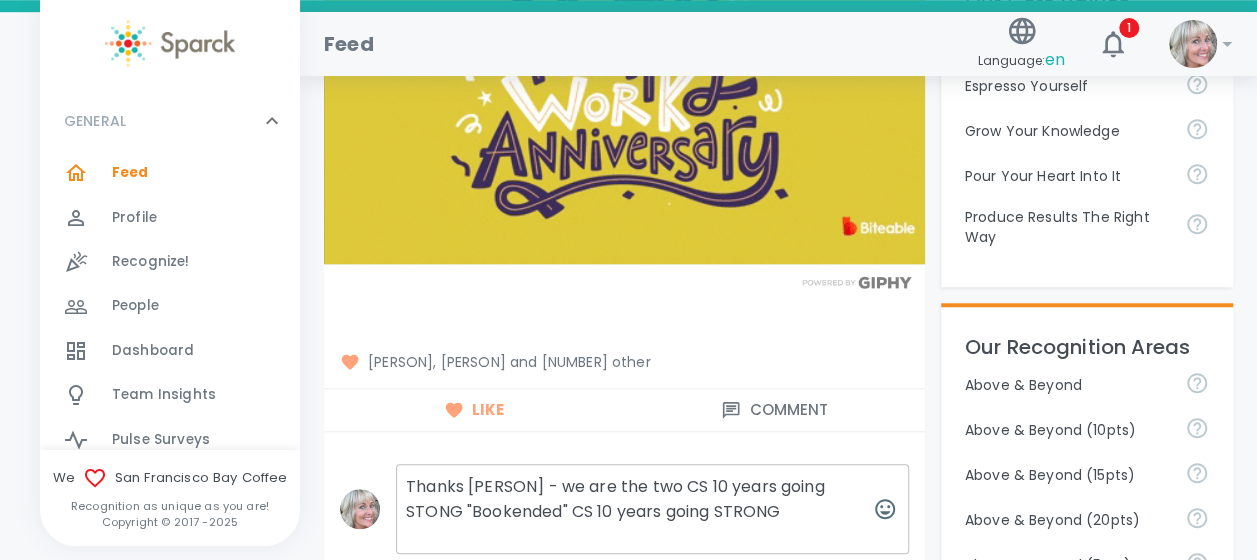 click on "Thanks [PERSON] - we are the two CS 10 years going STONG "Bookended" CS 10 years going STRONG" at bounding box center (652, 509) 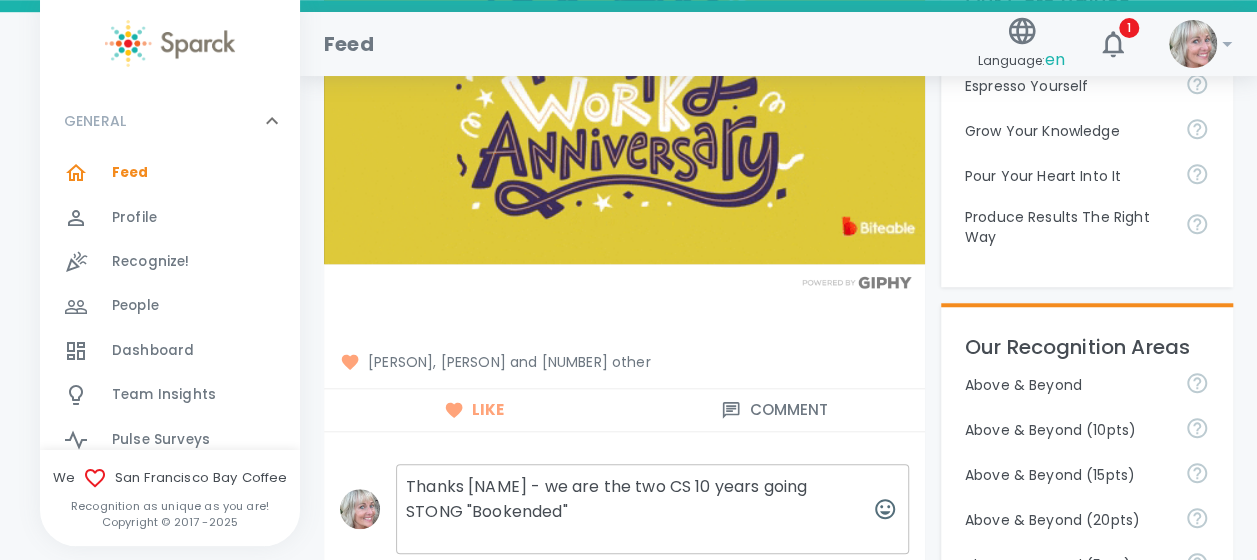 click on "Thanks [NAME] - we are the two CS 10 years going STONG "Bookended"" at bounding box center [652, 509] 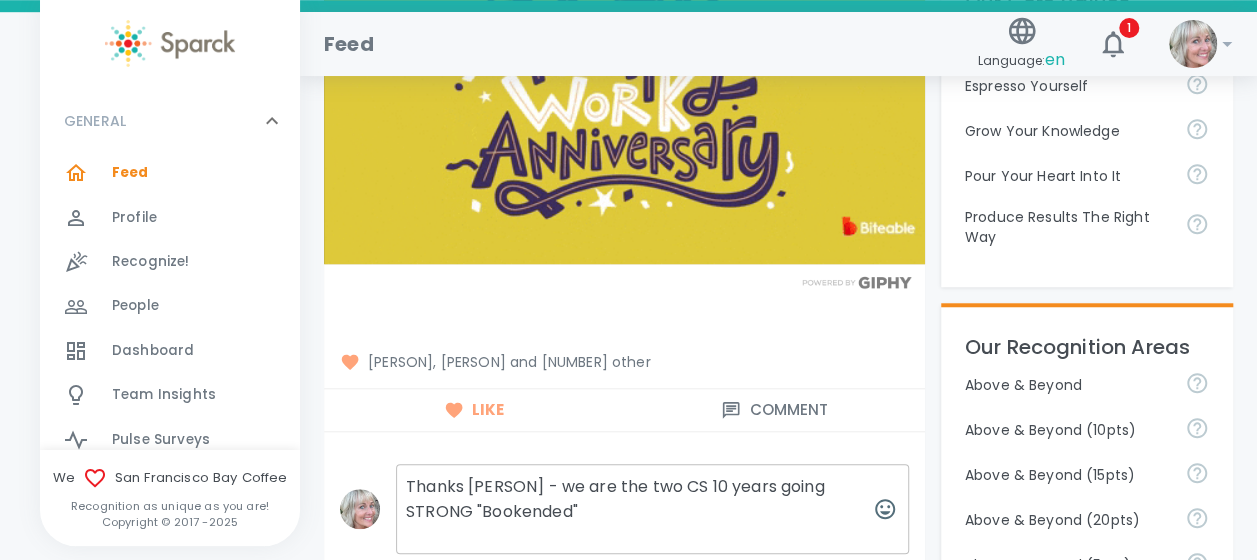 click on "Thanks [PERSON] - we are the two CS 10 years going STRONG "Bookended"" at bounding box center (652, 509) 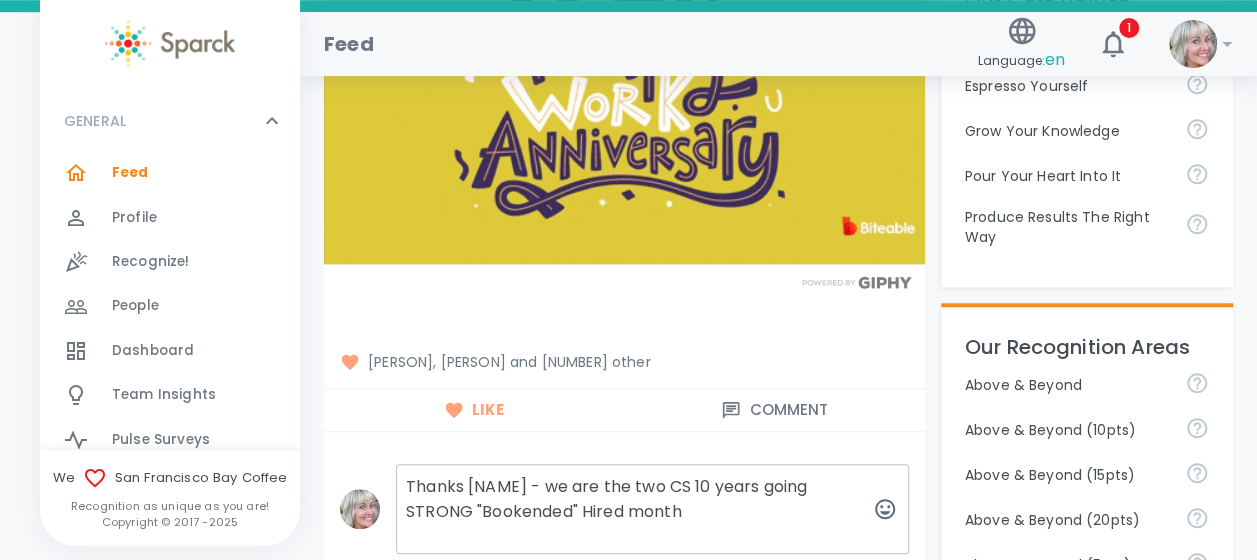 click on "Thanks [NAME] - we are the two CS 10 years going STRONG "Bookended" Hired month" at bounding box center [652, 509] 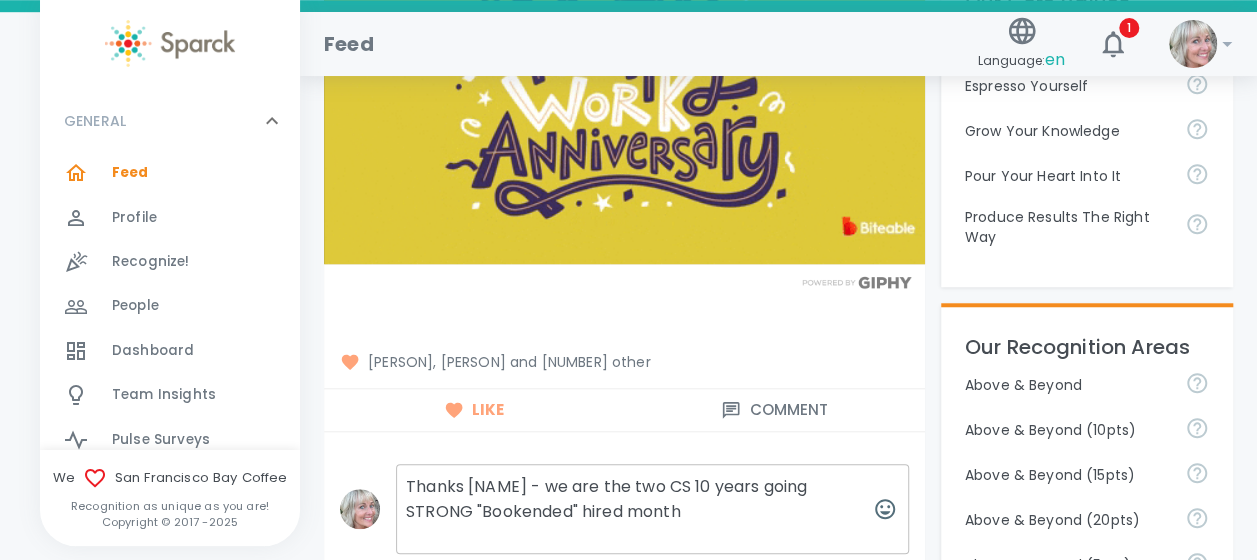 click on "Thanks [NAME] - we are the two CS 10 years going STRONG "Bookended" hired month" at bounding box center [652, 509] 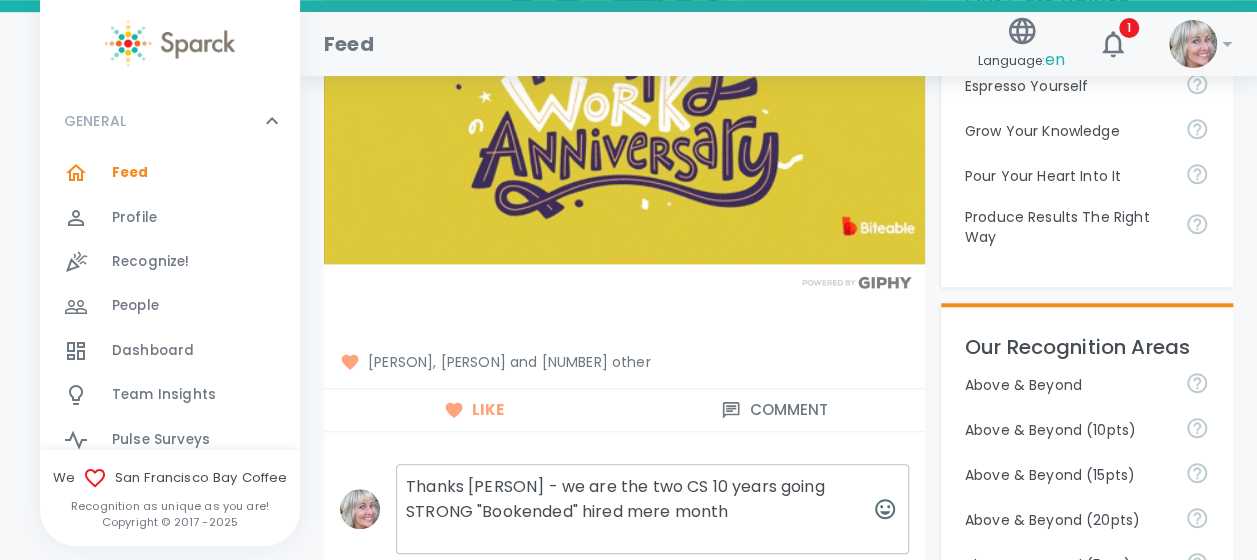 click on "Thanks [PERSON] - we are the two CS 10 years going STRONG "Bookended" hired mere month" at bounding box center [652, 509] 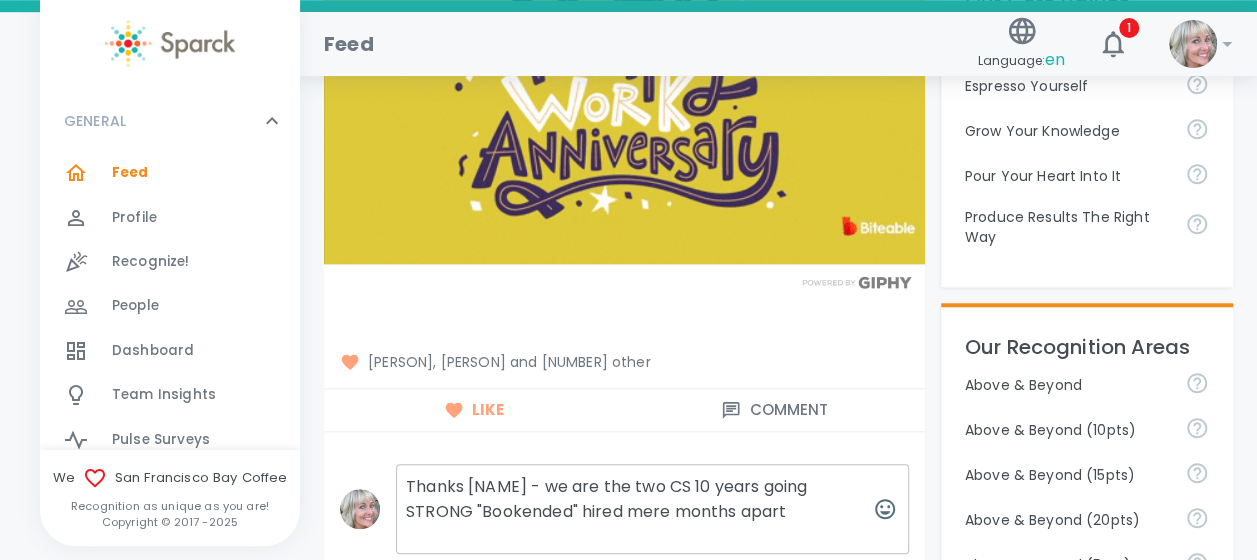 click on "Thanks [NAME] - we are the two CS 10 years going STRONG "Bookended" hired mere months apart" at bounding box center (652, 509) 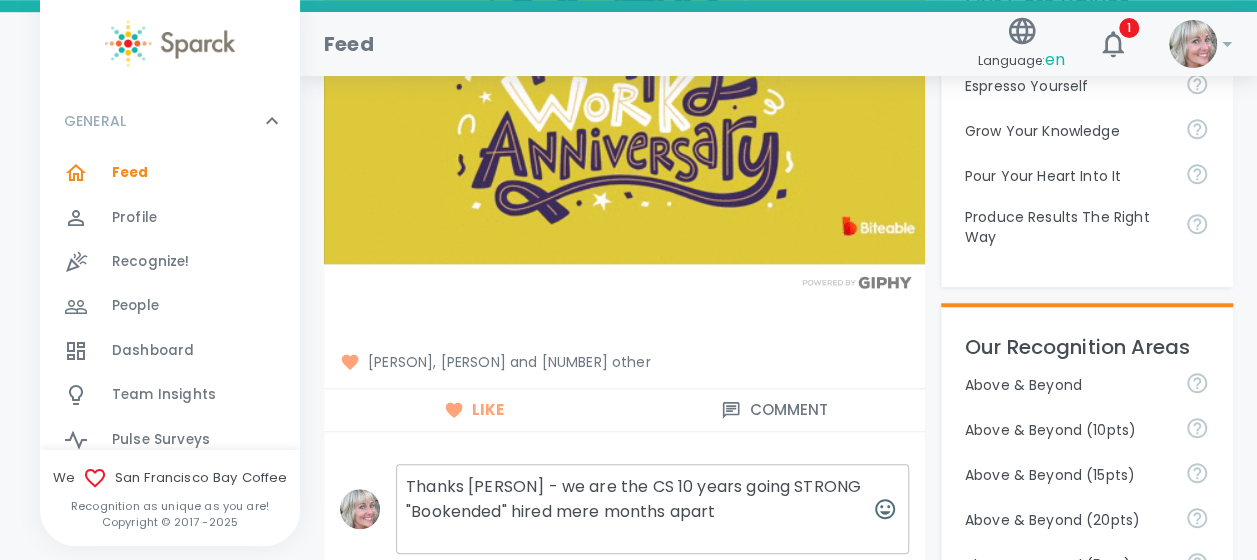 click on "Thanks [PERSON] - we are the CS 10 years going STRONG "Bookended" hired mere months apart" at bounding box center (652, 509) 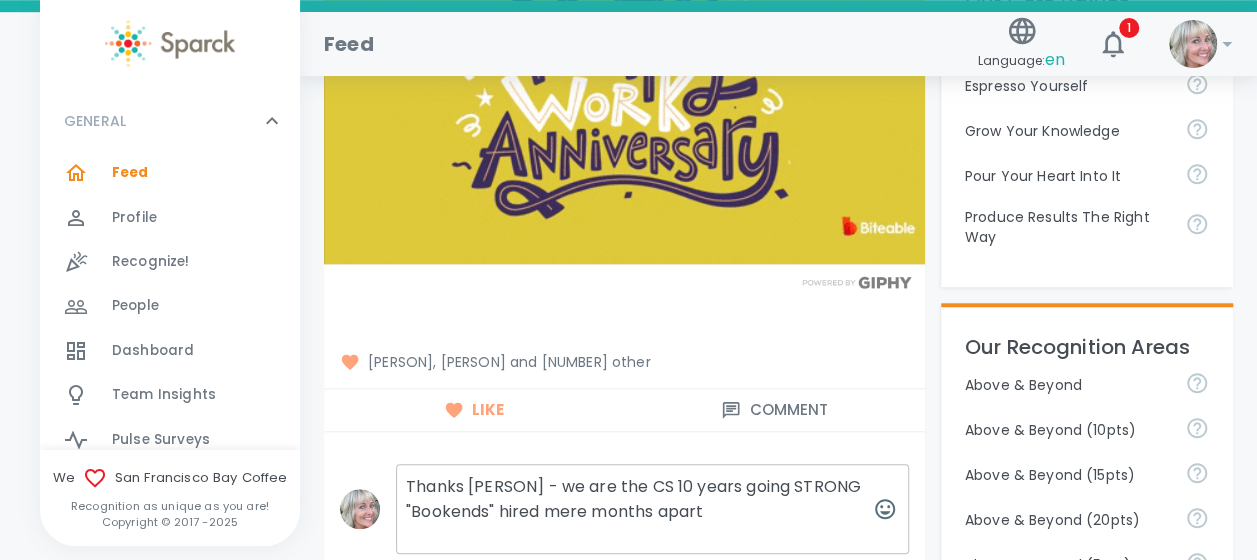 click on "Thanks [PERSON] - we are the CS 10 years going STRONG "Bookends" hired mere months apart" at bounding box center (652, 509) 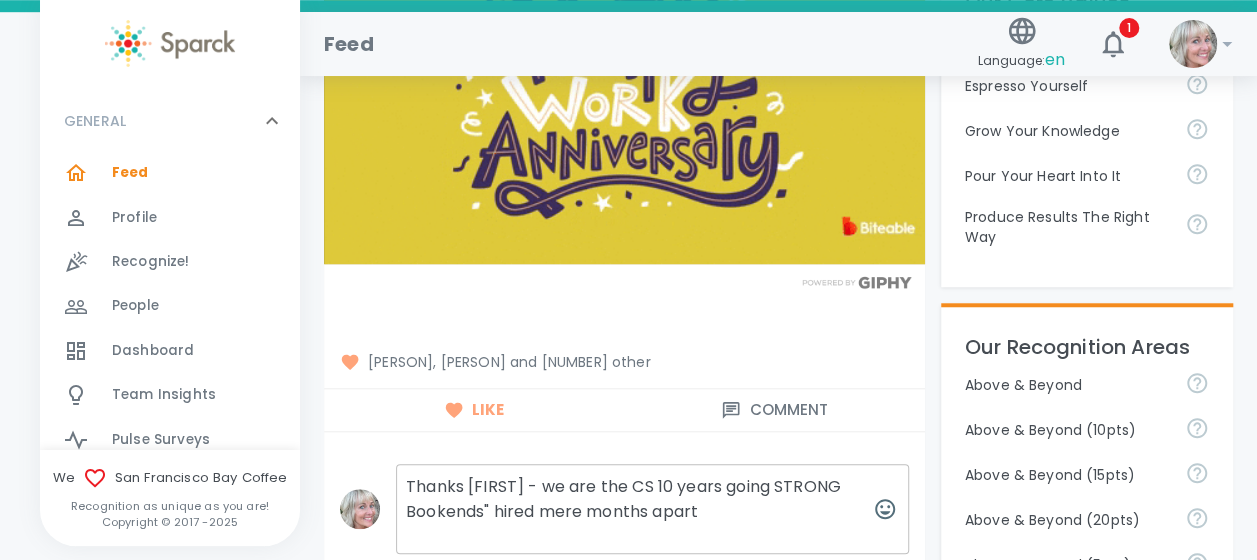 click on "Thanks [FIRST] - we are the CS 10 years going STRONG Bookends" hired mere months apart" at bounding box center (652, 509) 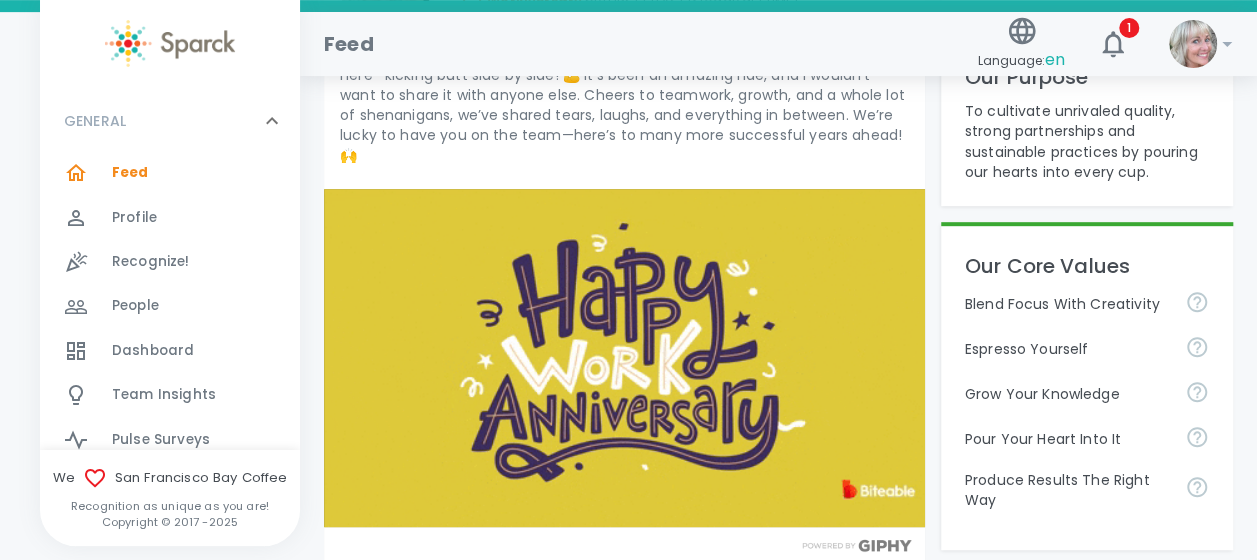 scroll, scrollTop: 298, scrollLeft: 0, axis: vertical 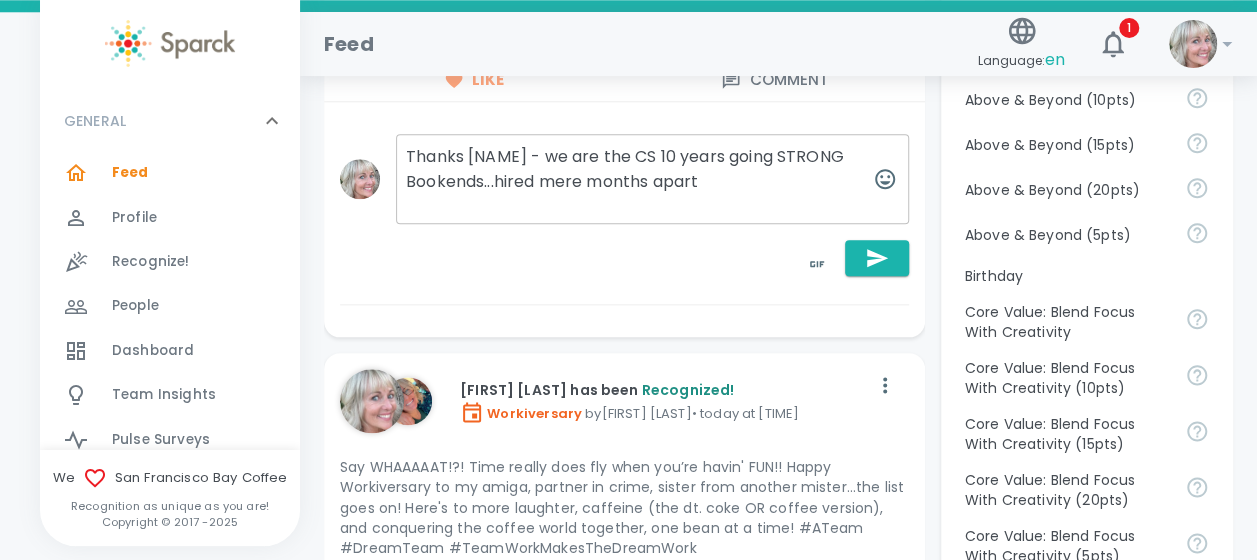 click on "Thanks [NAME] - we are the CS 10 years going STRONG Bookends...hired mere months apart" at bounding box center [652, 179] 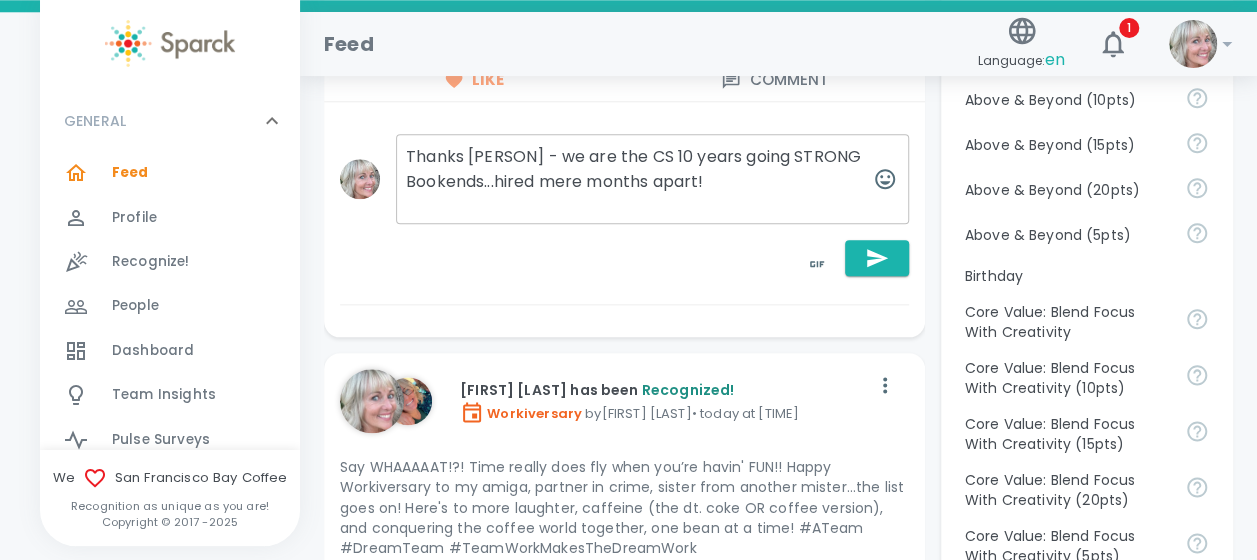 click on "Thanks [PERSON] - we are the CS 10 years going STRONG Bookends...hired mere months apart!" at bounding box center (652, 179) 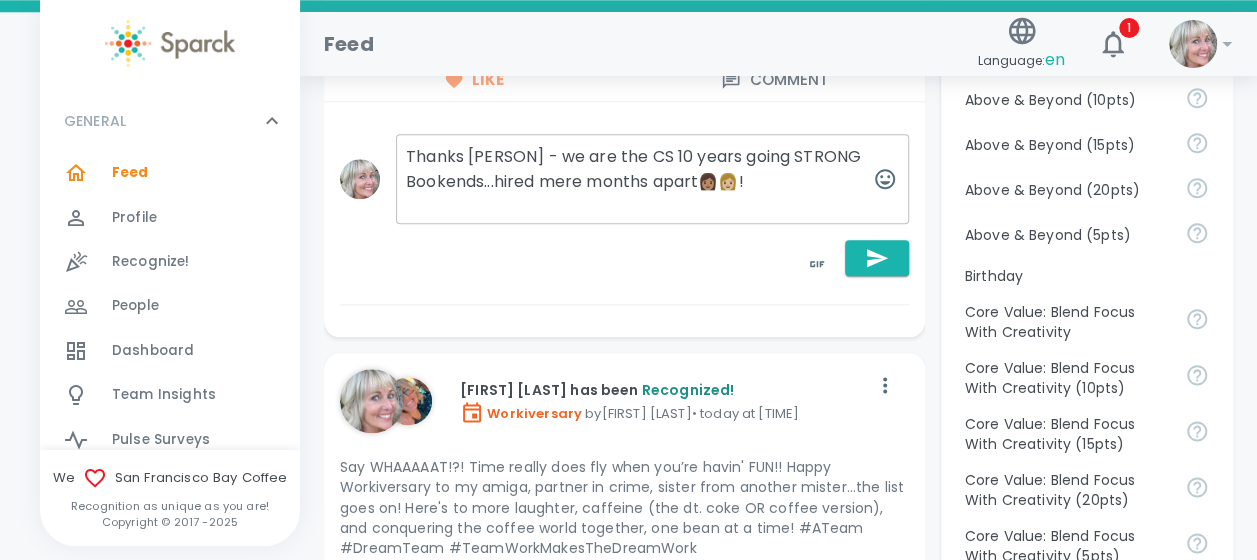click on "Thanks [PERSON] - we are the CS 10 years going STRONG Bookends...hired mere months apart👩🏽👩🏼!" at bounding box center [652, 179] 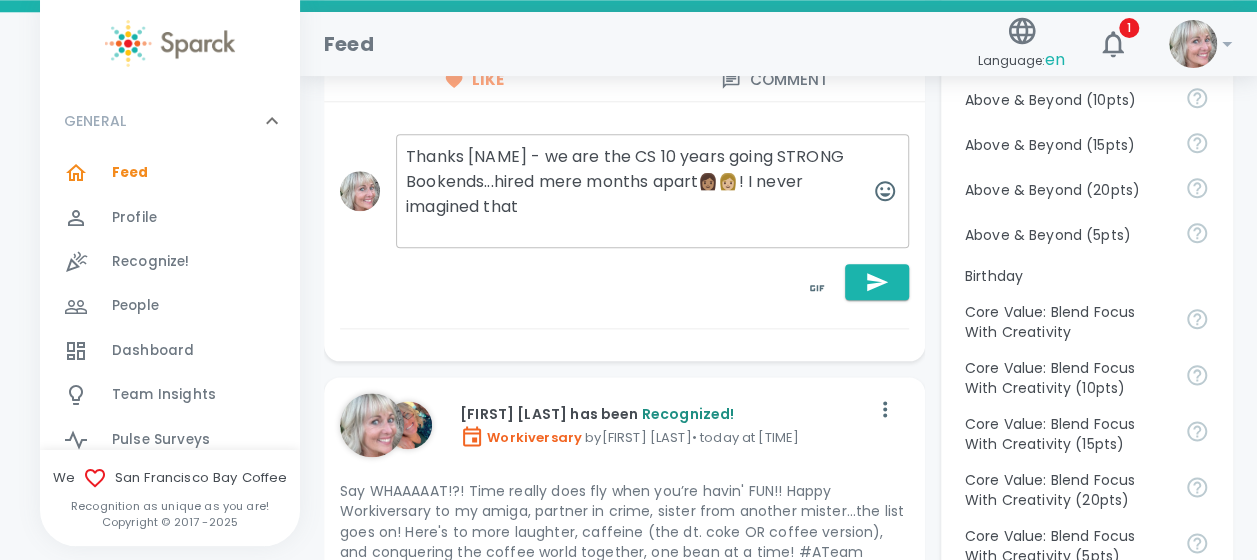 click on "Thanks [NAME] - we are the CS 10 years going STRONG Bookends...hired mere months apart👩🏽👩🏼! I never imagined that" at bounding box center [652, 191] 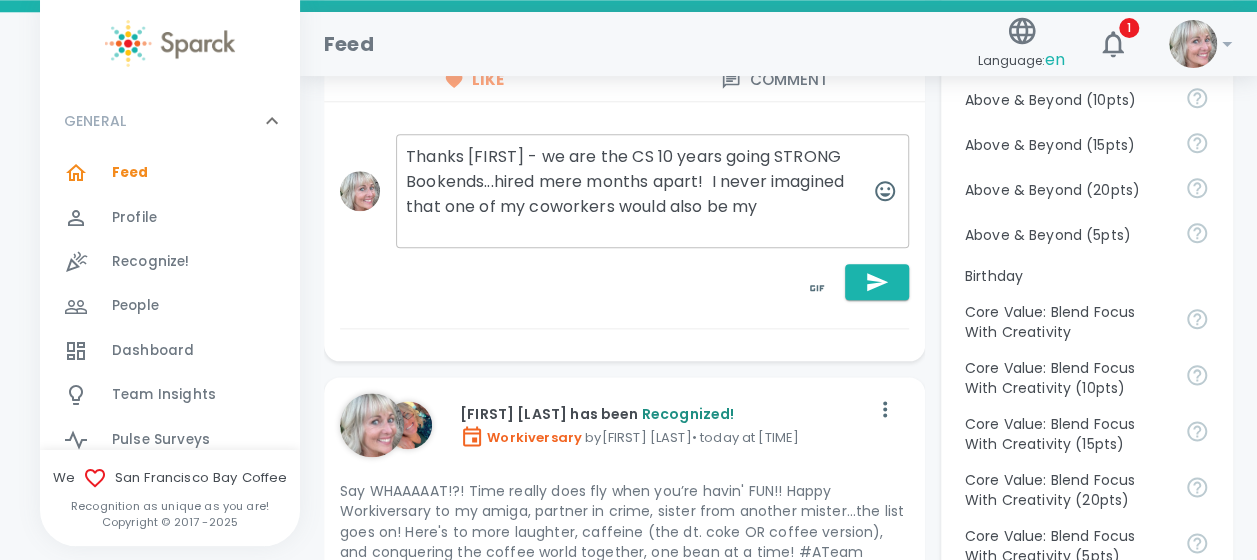 click on "Thanks [FIRST] - we are the CS 10 years going STRONG Bookends...hired mere months apart!  I never imagined that one of my coworkers would also be my" at bounding box center (652, 191) 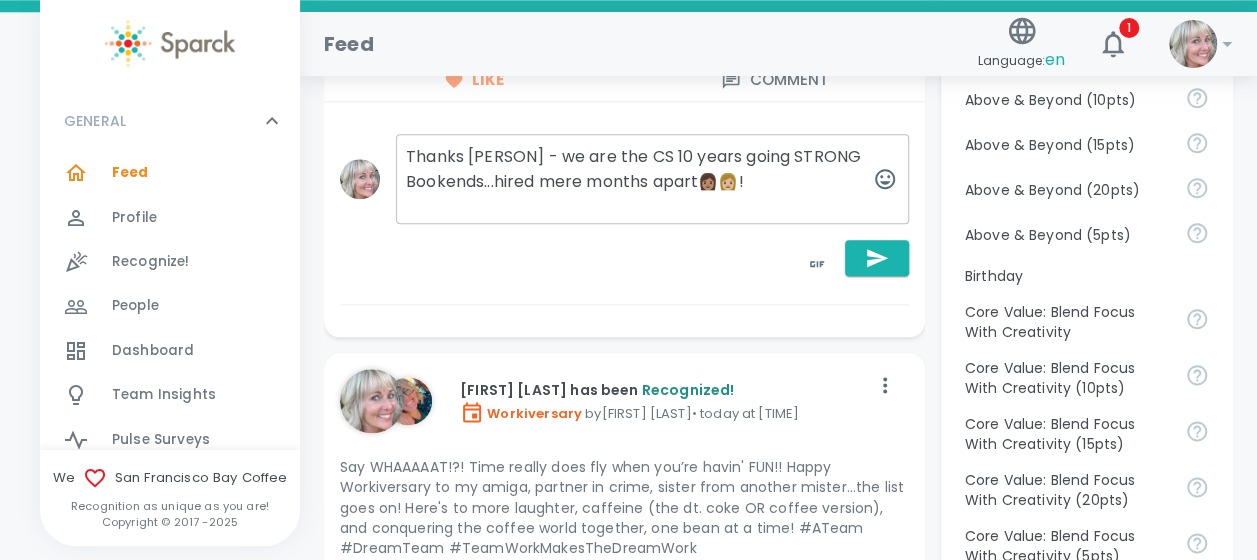 click on "Thanks [PERSON] - we are the CS 10 years going STRONG Bookends...hired mere months apart👩🏽👩🏼!" at bounding box center (652, 179) 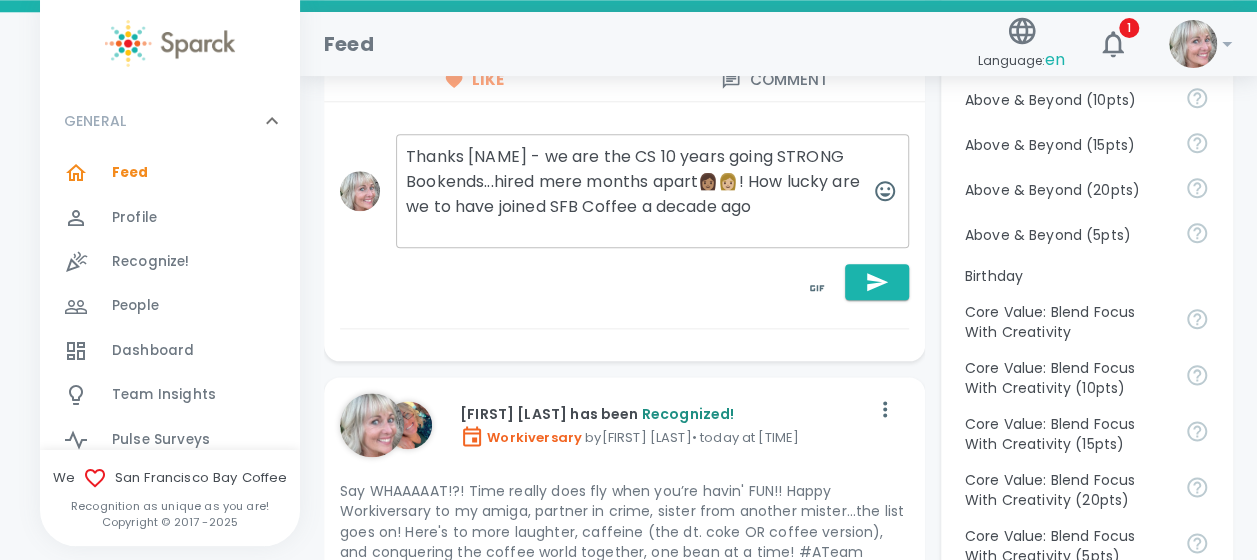 click on "Thanks [NAME] - we are the CS 10 years going STRONG Bookends...hired mere months apart👩🏽👩🏼! How lucky are we to have joined SFB Coffee a decade ago" at bounding box center (652, 191) 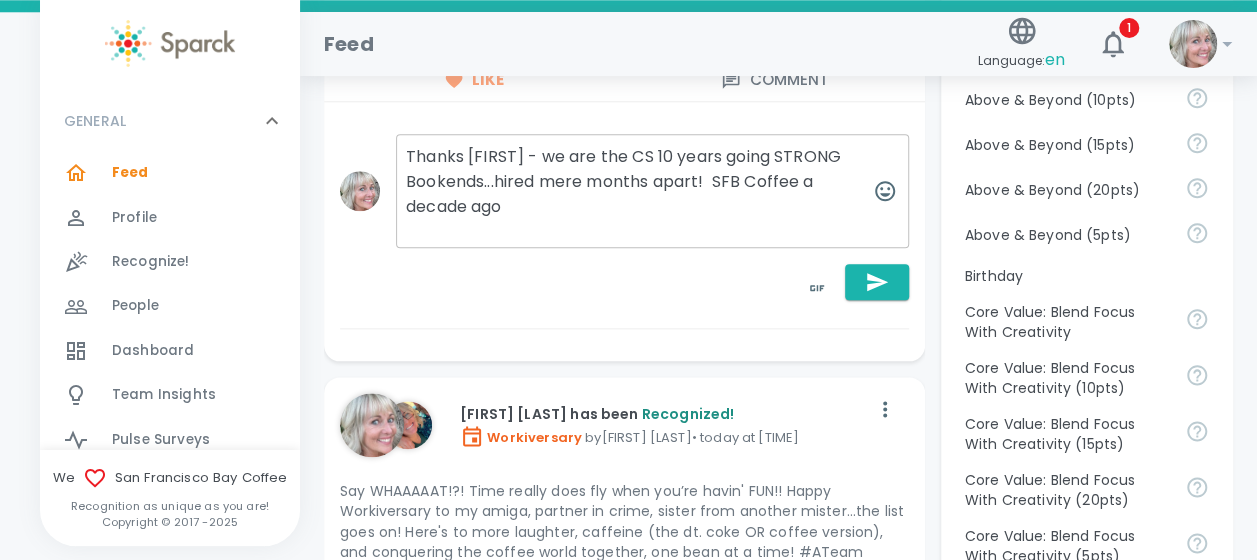 click on "Thanks [FIRST] - we are the CS 10 years going STRONG Bookends...hired mere months apart!  SFB Coffee a decade ago" at bounding box center [652, 191] 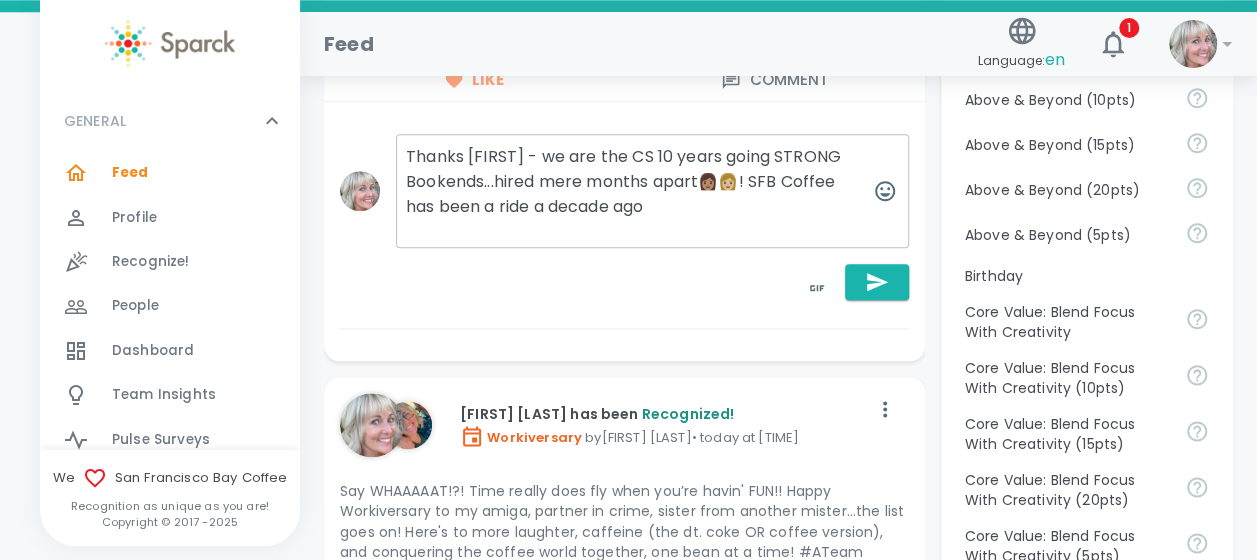 click on "Thanks [FIRST] - we are the CS 10 years going STRONG Bookends...hired mere months apart👩🏽👩🏼! SFB Coffee has been a ride a decade ago" at bounding box center (652, 191) 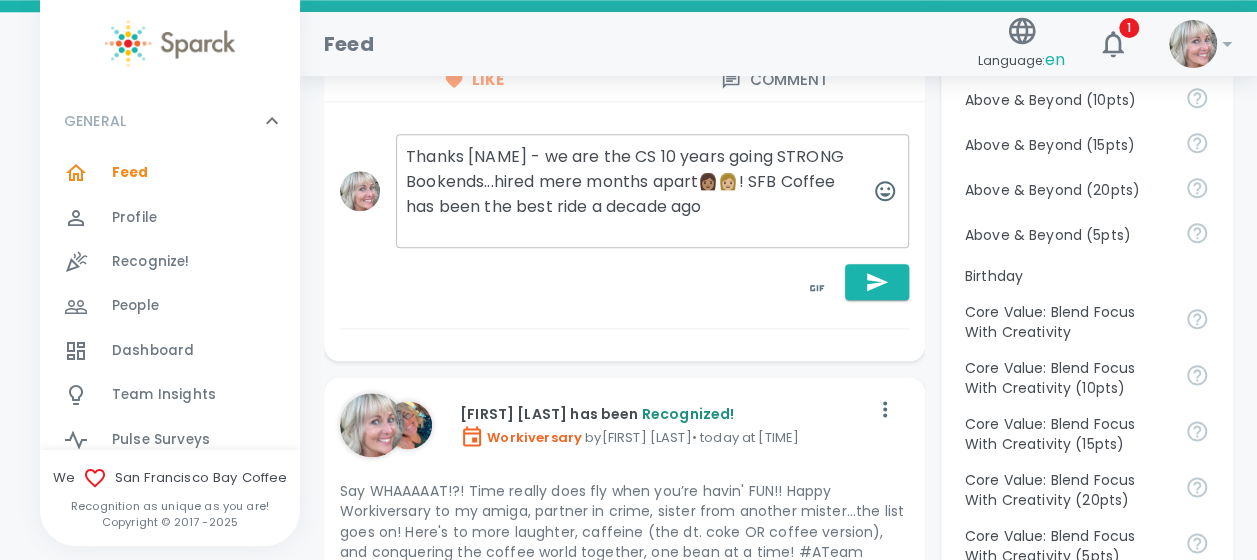 click on "Thanks [NAME] - we are the CS 10 years going STRONG Bookends...hired mere months apart👩🏽👩🏼! SFB Coffee has been the best ride a decade ago" at bounding box center [652, 191] 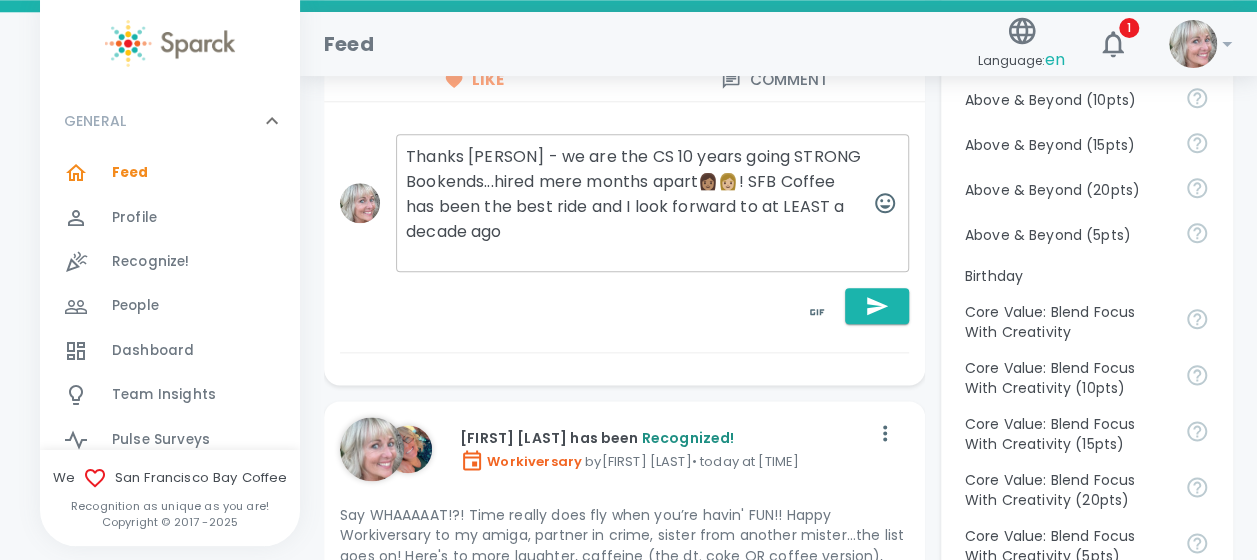 click on "Thanks [PERSON] - we are the CS 10 years going STRONG Bookends...hired mere months apart👩🏽👩🏼! SFB Coffee has been the best ride and I look forward to at LEAST a decade ago" at bounding box center (652, 203) 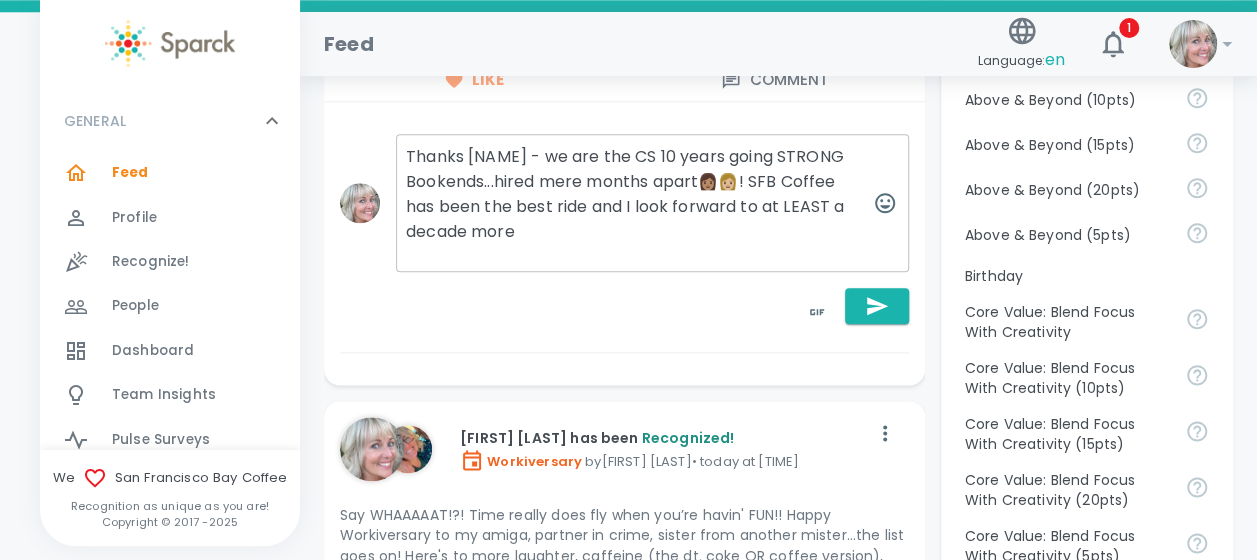 click on "Thanks [NAME] - we are the CS 10 years going STRONG Bookends...hired mere months apart👩🏽👩🏼! SFB Coffee has been the best ride and I look forward to at LEAST a decade more" at bounding box center (652, 203) 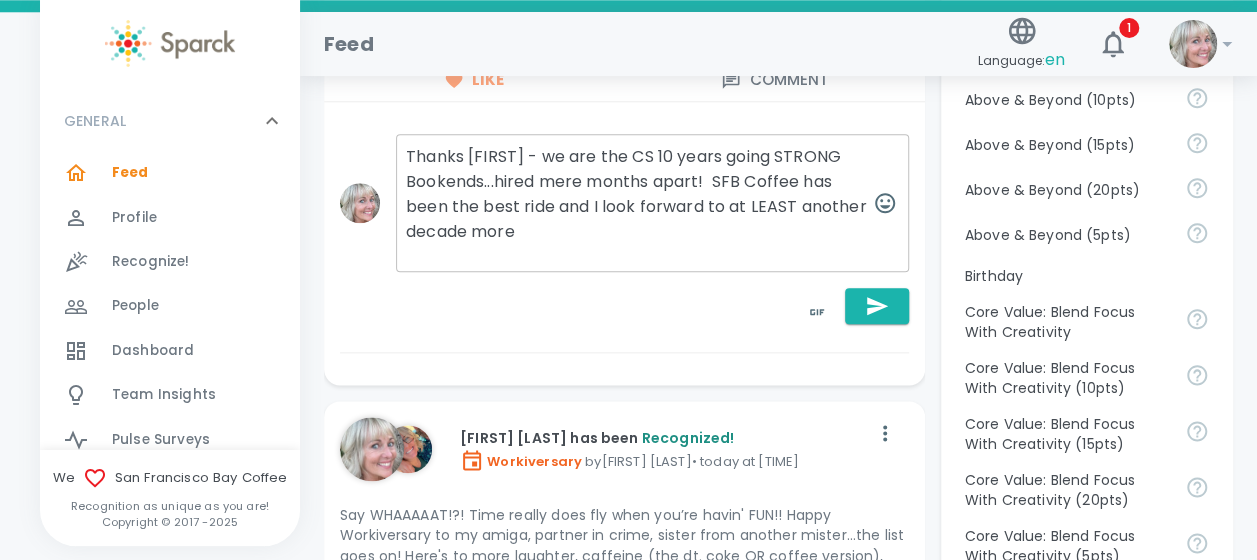 click on "Thanks [FIRST] - we are the CS 10 years going STRONG Bookends...hired mere months apart!  SFB Coffee has been the best ride and I look forward to at LEAST another decade more" at bounding box center [652, 203] 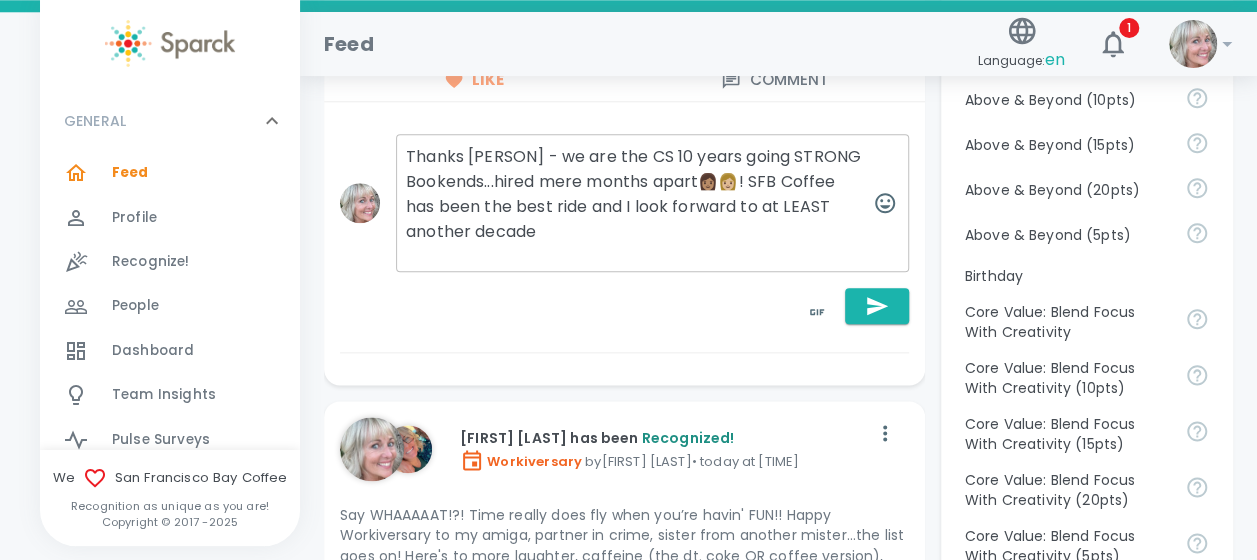 click on "Thanks [PERSON] - we are the CS 10 years going STRONG Bookends...hired mere months apart👩🏽👩🏼! SFB Coffee has been the best ride and I look forward to at LEAST another decade" at bounding box center [652, 203] 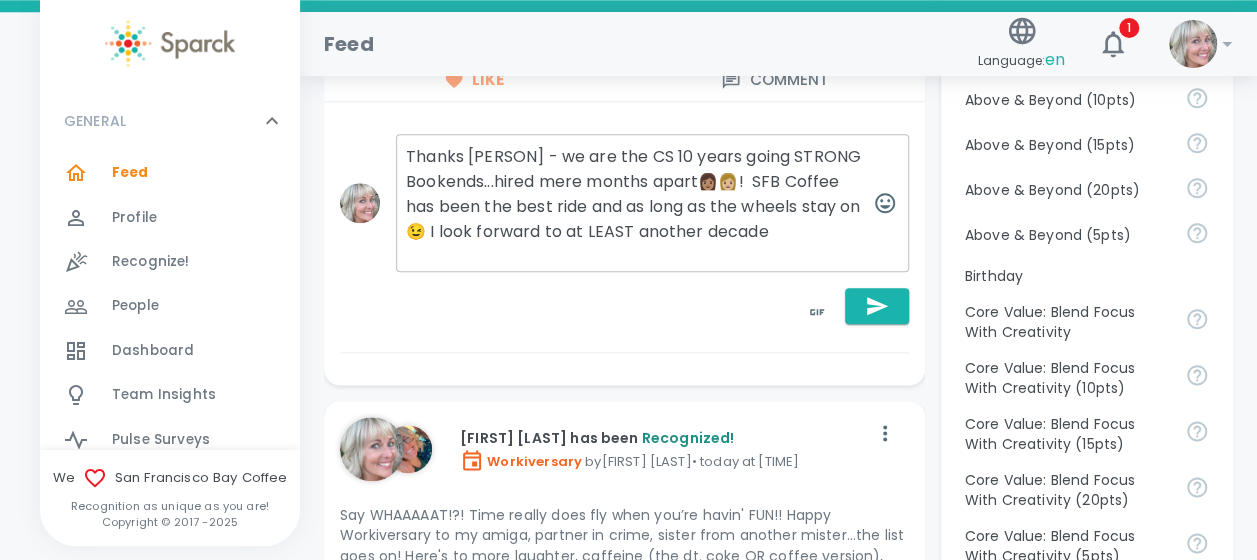 click on "Thanks [PERSON] - we are the CS 10 years going STRONG Bookends...hired mere months apart👩🏽👩🏼!  SFB Coffee has been the best ride and as long as the wheels stay on😉 I look forward to at LEAST another decade" at bounding box center [652, 203] 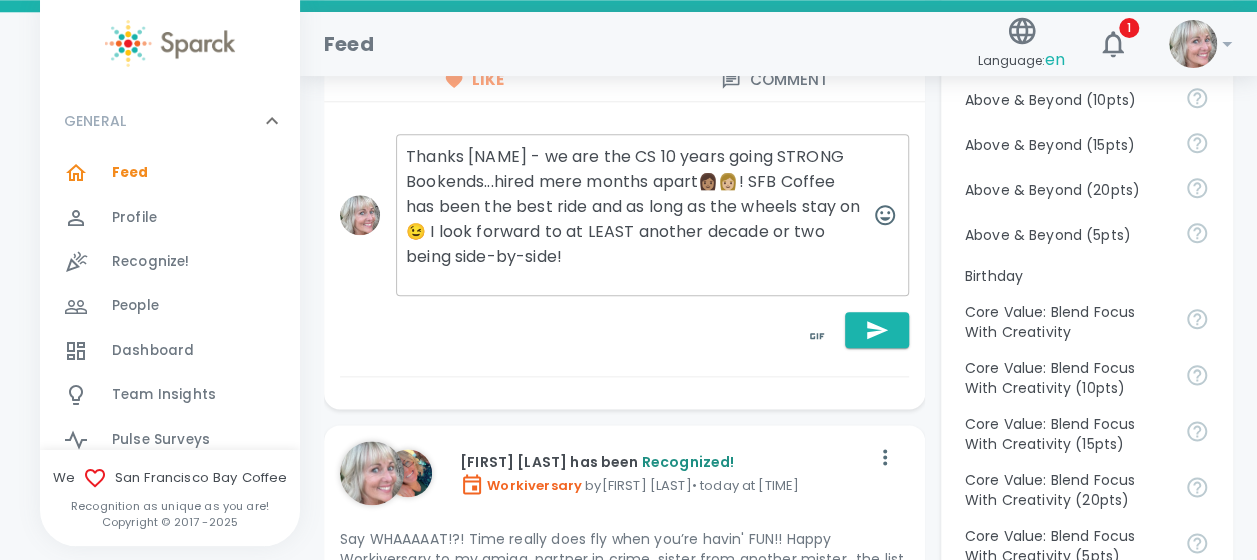 click on "Thanks [NAME] - we are the CS 10 years going STRONG Bookends...hired mere months apart👩🏽👩🏼! SFB Coffee has been the best ride and as long as the wheels stay on😉 I look forward to at LEAST another decade or two being side-by-side!" at bounding box center (652, 215) 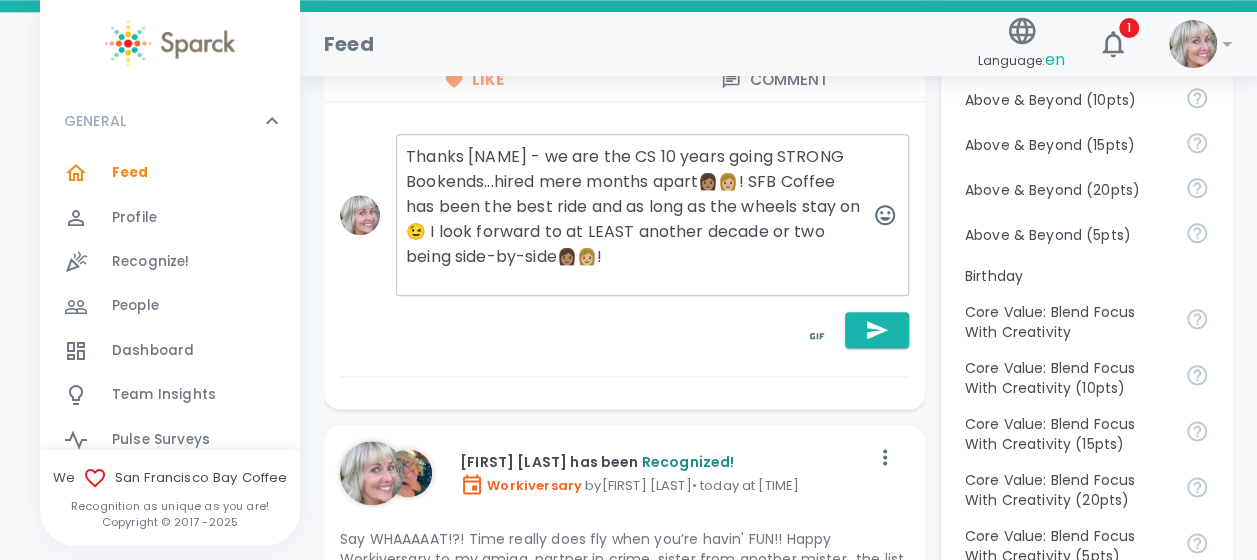 click on "Thanks [NAME] - we are the CS 10 years going STRONG Bookends...hired mere months apart👩🏽👩🏼! SFB Coffee has been the best ride and as long as the wheels stay on😉 I look forward to at LEAST another decade or two being side-by-side👩🏽👩🏼!" at bounding box center (652, 215) 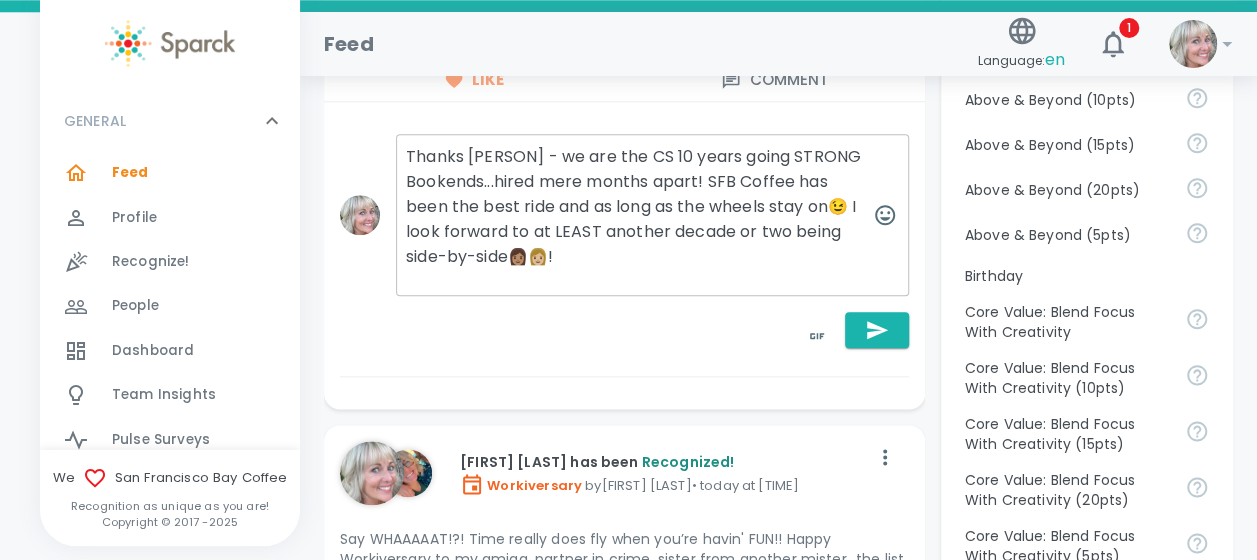 click on "Thanks [PERSON] - we are the CS 10 years going STRONG Bookends...hired mere months apart! SFB Coffee has been the best ride and as long as the wheels stay on😉 I look forward to at LEAST another decade or two being side-by-side👩🏽👩🏼!" at bounding box center (652, 215) 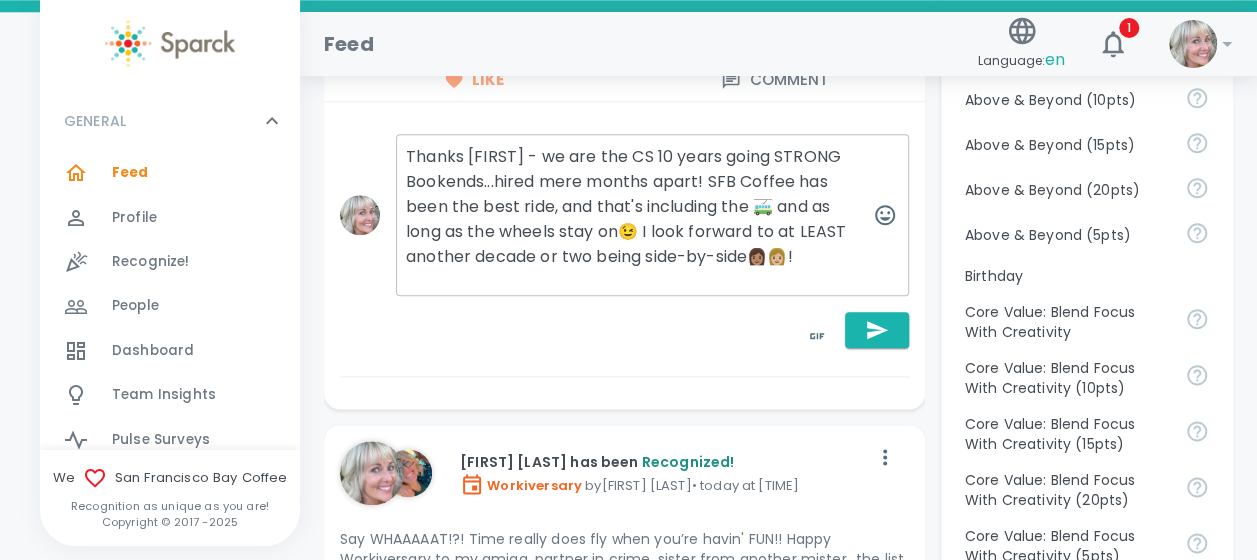 click on "Thanks [FIRST] - we are the CS 10 years going STRONG Bookends...hired mere months apart! SFB Coffee has been the best ride, and that's including the 🚎 and as long as the wheels stay on😉 I look forward to at LEAST another decade or two being side-by-side👩🏽👩🏼!" at bounding box center [652, 215] 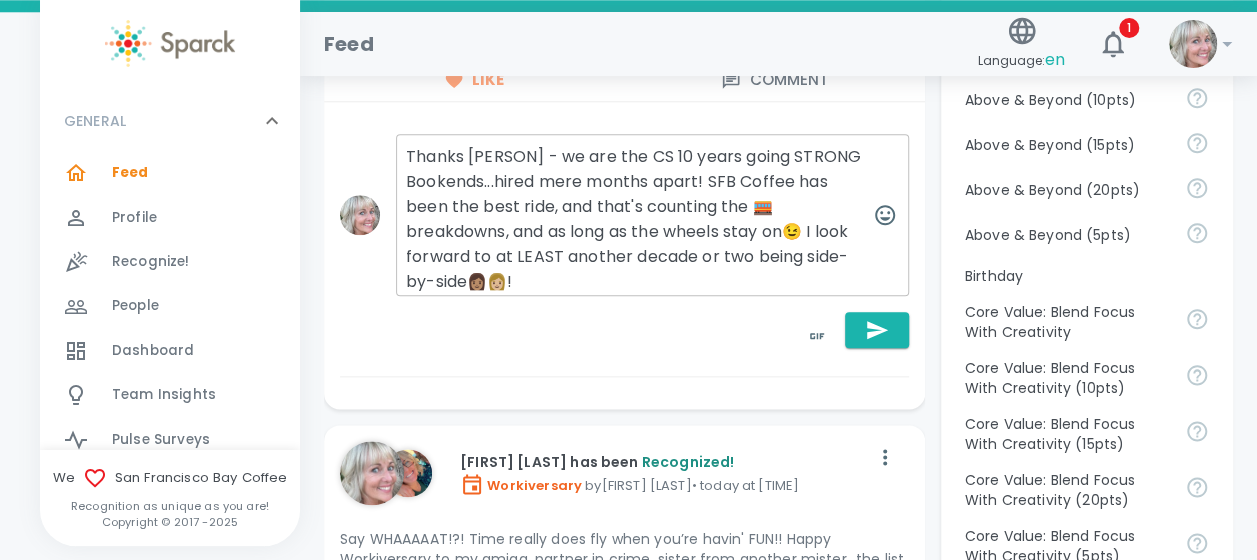 click on "Thanks [PERSON] - we are the CS 10 years going STRONG Bookends...hired mere months apart! SFB Coffee has been the best ride, and that's counting the 🚃 breakdowns, and as long as the wheels stay on😉 I look forward to at LEAST another decade or two being side-by-side👩🏽👩🏼!" at bounding box center [652, 215] 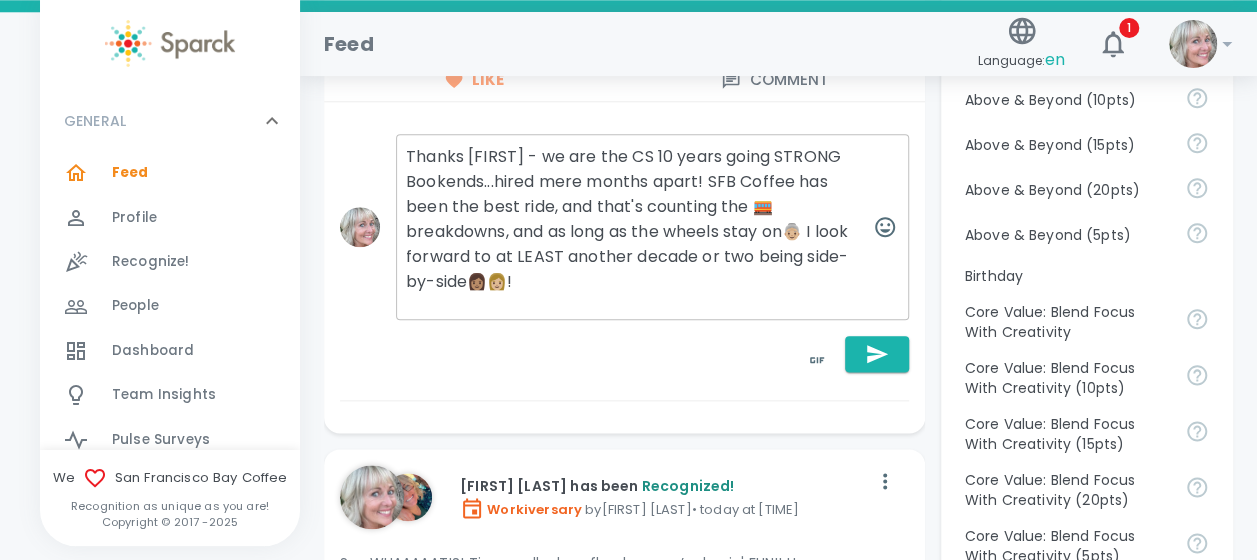 click on "Thanks [FIRST] - we are the CS 10 years going STRONG Bookends...hired mere months apart! SFB Coffee has been the best ride, and that's counting the 🚃 breakdowns, and as long as the wheels stay on👵🏼 I look forward to at LEAST another decade or two being side-by-side👩🏽👩🏼!" at bounding box center [652, 227] 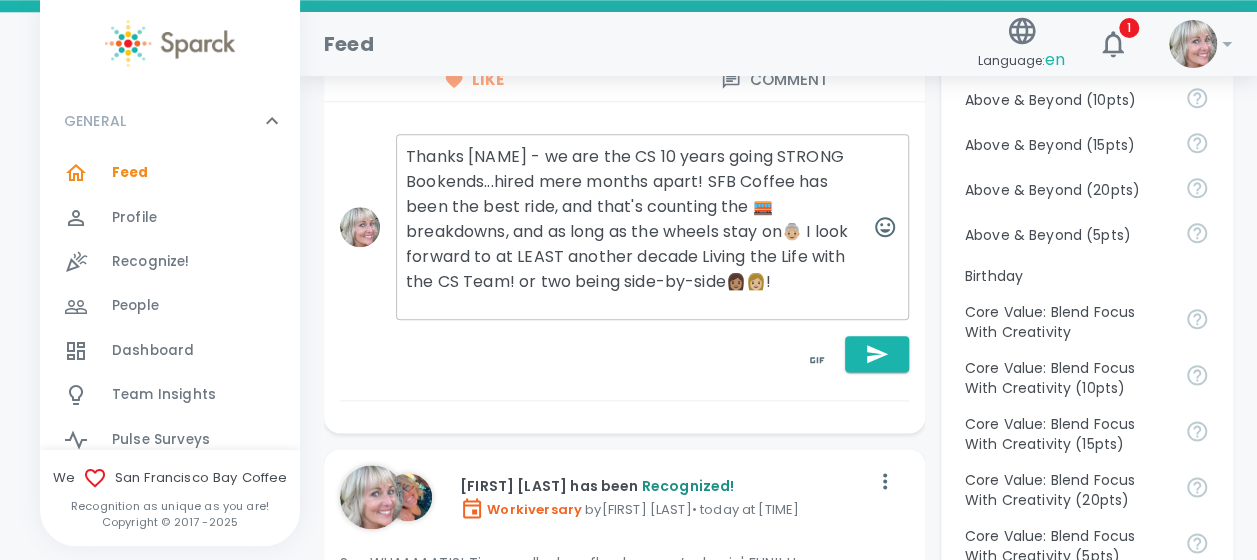 click on "Thanks [NAME] - we are the CS 10 years going STRONG Bookends...hired mere months apart! SFB Coffee has been the best ride, and that's counting the 🚃 breakdowns, and as long as the wheels stay on👵🏼 I look forward to at LEAST another decade Living the Life with the CS Team! or two being side-by-side👩🏽👩🏼!" at bounding box center (652, 227) 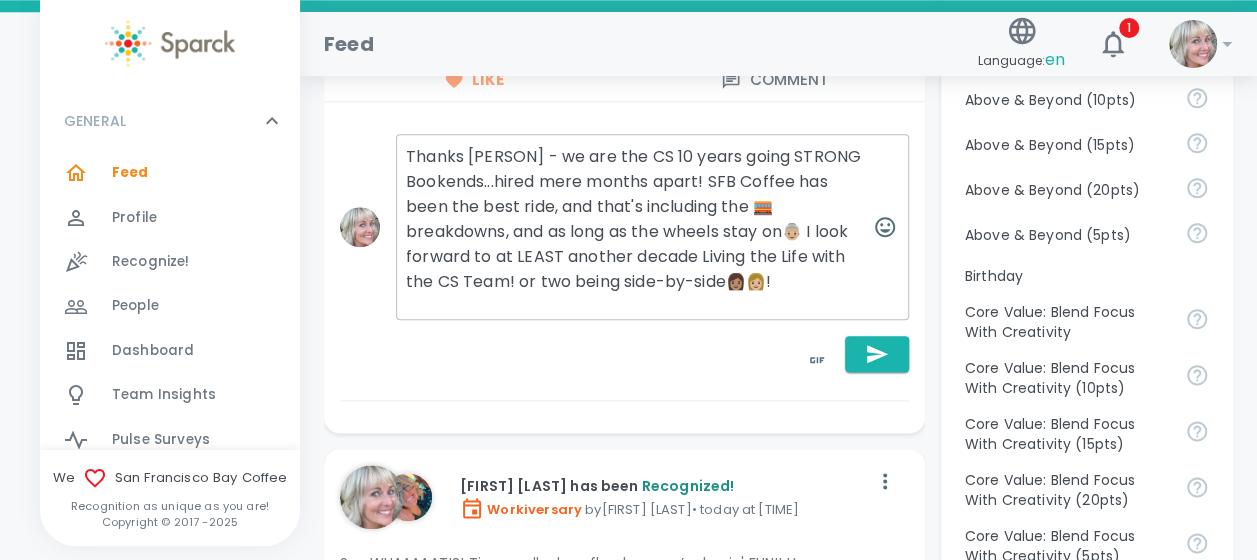click on "Thanks [PERSON] - we are the CS 10 years going STRONG Bookends...hired mere months apart! SFB Coffee has been the best ride, and that's including the 🚃 breakdowns, and as long as the wheels stay on👵🏼 I look forward to at LEAST another decade Living the Life with the CS Team! or two being side-by-side👩🏽👩🏼!" at bounding box center (652, 227) 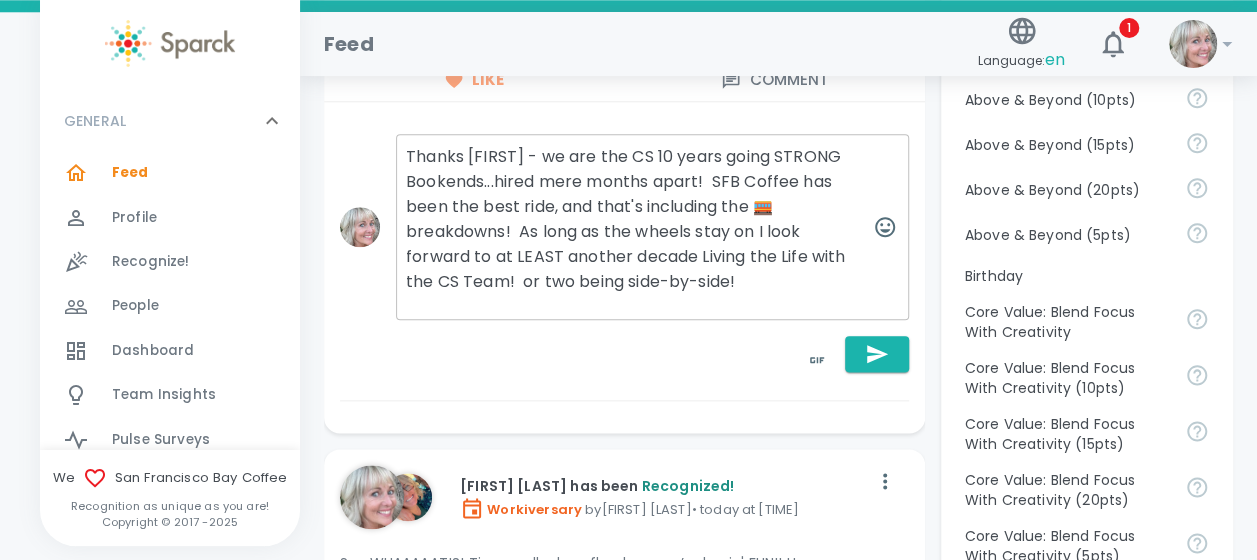 click on "Thanks [FIRST] - we are the CS 10 years going STRONG Bookends...hired mere months apart!  SFB Coffee has been the best ride, and that's including the 🚃 breakdowns!  As long as the wheels stay on I look forward to at LEAST another decade Living the Life with the CS Team!  or two being side-by-side!" at bounding box center (652, 227) 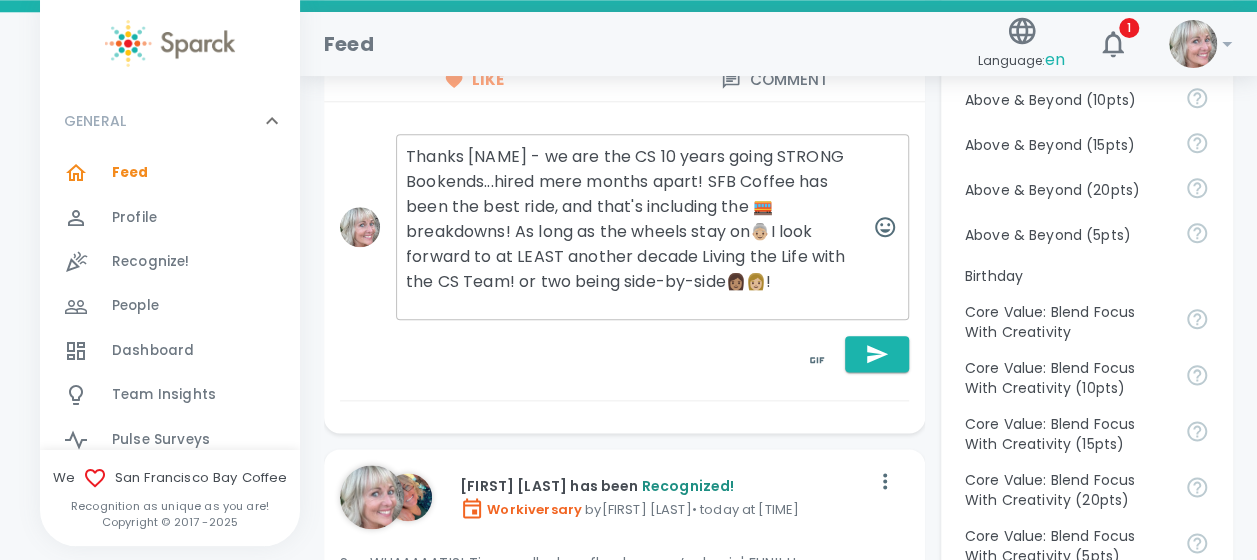click on "Thanks [NAME] - we are the CS 10 years going STRONG Bookends...hired mere months apart! SFB Coffee has been the best ride, and that's including the 🚃 breakdowns! As long as the wheels stay on👵🏼I look forward to at LEAST another decade Living the Life with the CS Team! or two being side-by-side👩🏽👩🏼!" at bounding box center [652, 227] 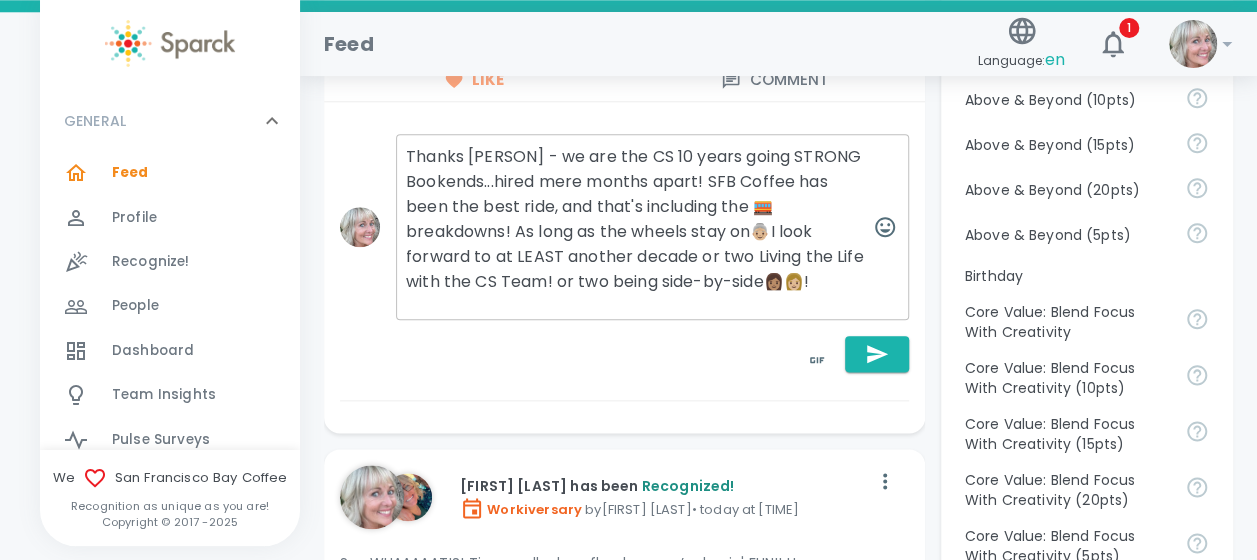click on "Thanks [PERSON] - we are the CS 10 years going STRONG Bookends...hired mere months apart! SFB Coffee has been the best ride, and that's including the 🚃 breakdowns! As long as the wheels stay on👵🏼I look forward to at LEAST another decade or two Living the Life with the CS Team! or two being side-by-side👩🏽👩🏼!" at bounding box center (652, 227) 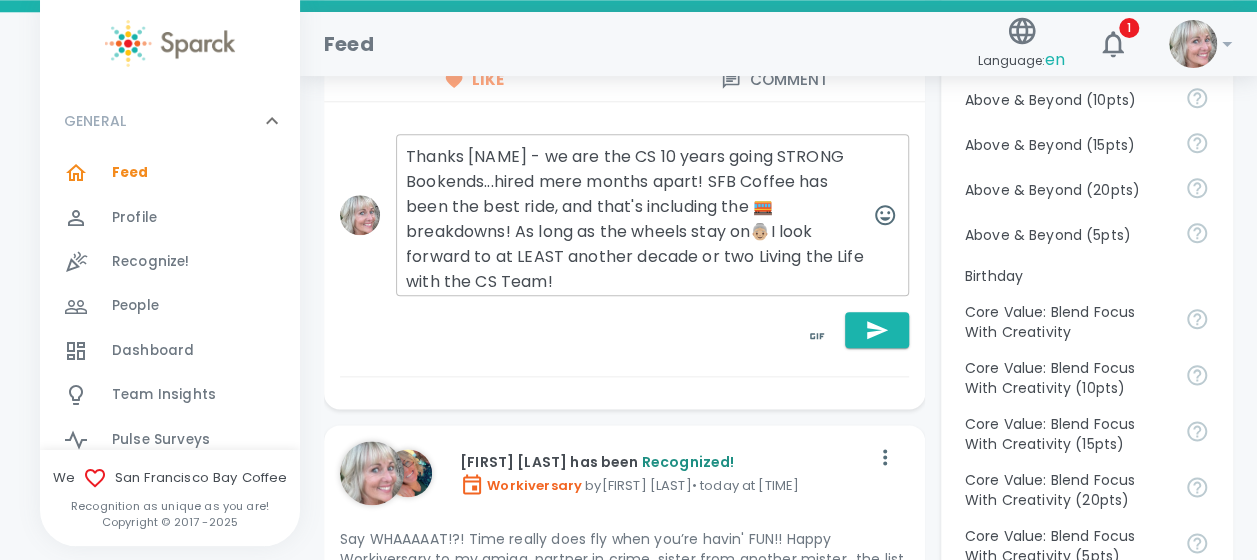 click on "Thanks [NAME] - we are the CS 10 years going STRONG Bookends...hired mere months apart! SFB Coffee has been the best ride, and that's including the 🚃 breakdowns! As long as the wheels stay on👵🏼I look forward to at LEAST another decade or two Living the Life with the CS Team!" at bounding box center (652, 215) 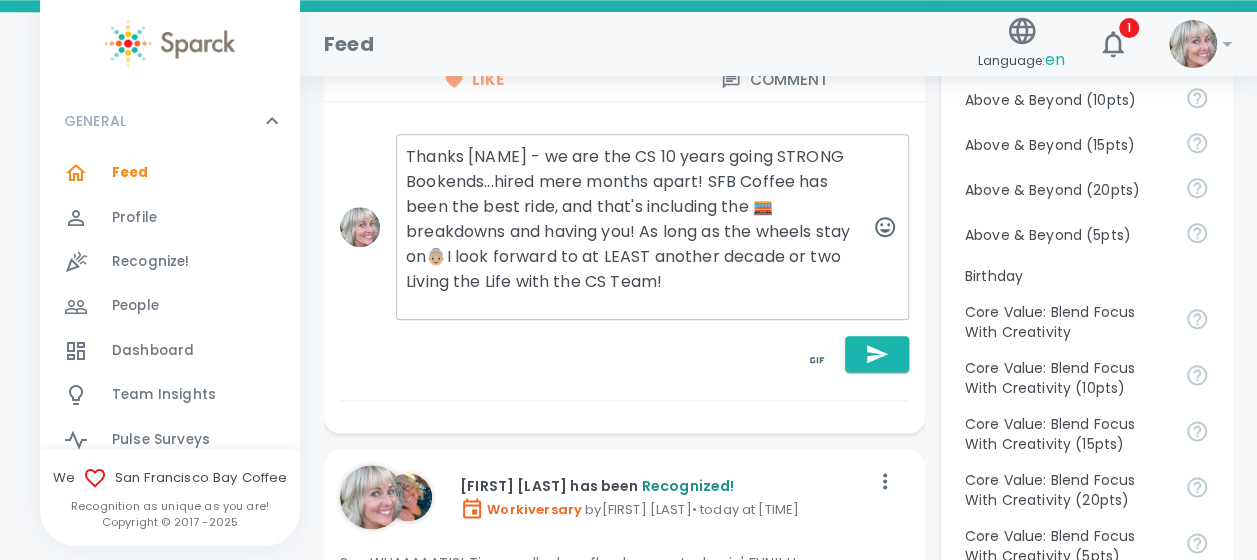 click on "Thanks [NAME] - we are the CS 10 years going STRONG Bookends...hired mere months apart! SFB Coffee has been the best ride, and that's including the 🚃 breakdowns and having you! As long as the wheels stay on👵🏼I look forward to at LEAST another decade or two Living the Life with the CS Team!" at bounding box center (652, 227) 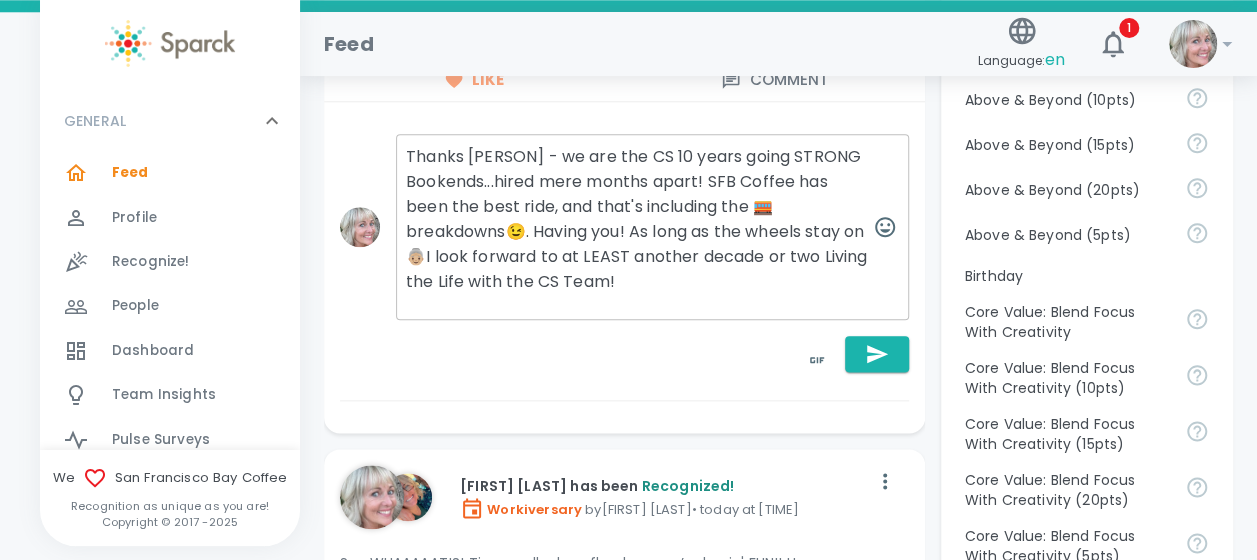 click on "Thanks [PERSON] - we are the CS 10 years going STRONG Bookends...hired mere months apart! SFB Coffee has been the best ride, and that's including the 🚃 breakdowns😉. Having you! As long as the wheels stay on👵🏼I look forward to at LEAST another decade or two Living the Life with the CS Team!" at bounding box center (652, 227) 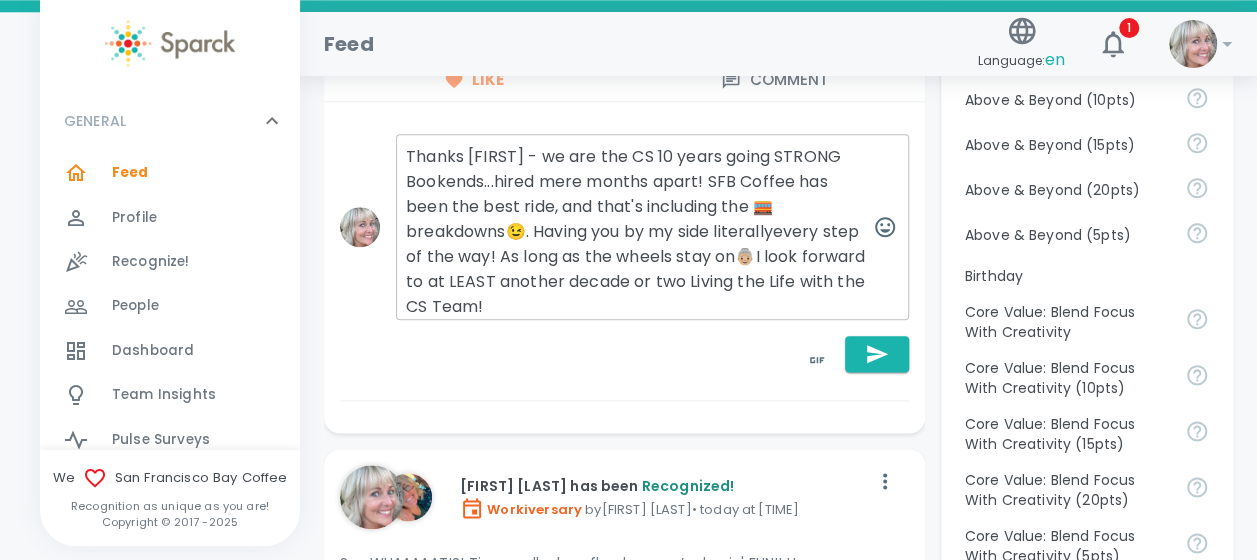 click on "Thanks [FIRST] - we are the CS 10 years going STRONG Bookends...hired mere months apart! SFB Coffee has been the best ride, and that's including the 🚃 breakdowns😉. Having you by my side literallyevery step of the way! As long as the wheels stay on👵🏼I look forward to at LEAST another decade or two Living the Life with the CS Team!" at bounding box center (652, 227) 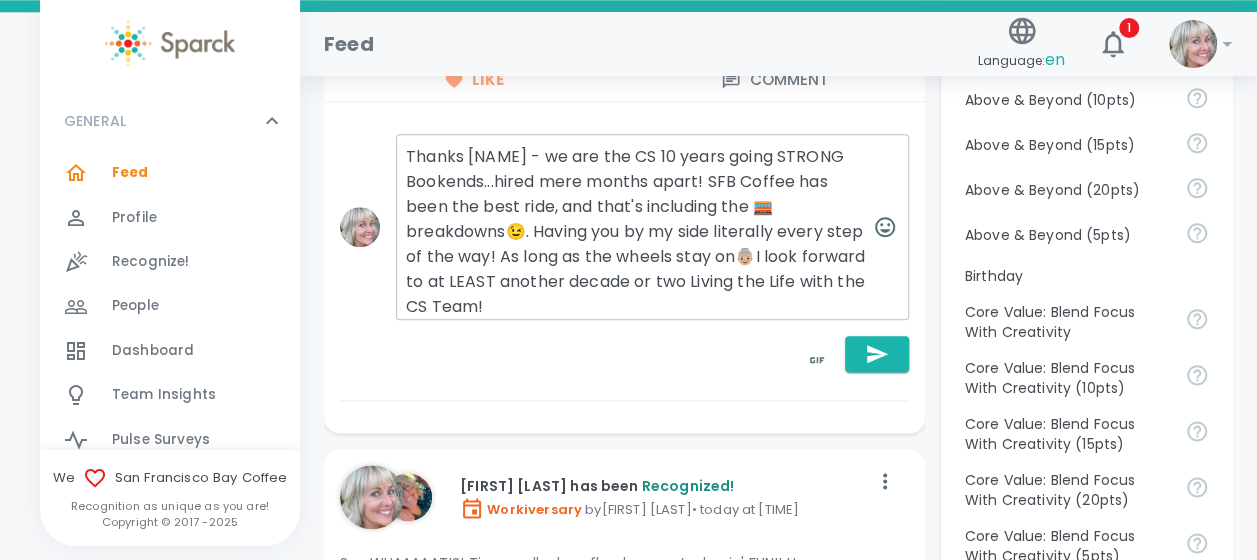 click on "Thanks [NAME] - we are the CS 10 years going STRONG Bookends...hired mere months apart! SFB Coffee has been the best ride, and that's including the 🚃 breakdowns😉. Having you by my side literally every step of the way! As long as the wheels stay on👵🏼I look forward to at LEAST another decade or two Living the Life with the CS Team!" at bounding box center [652, 227] 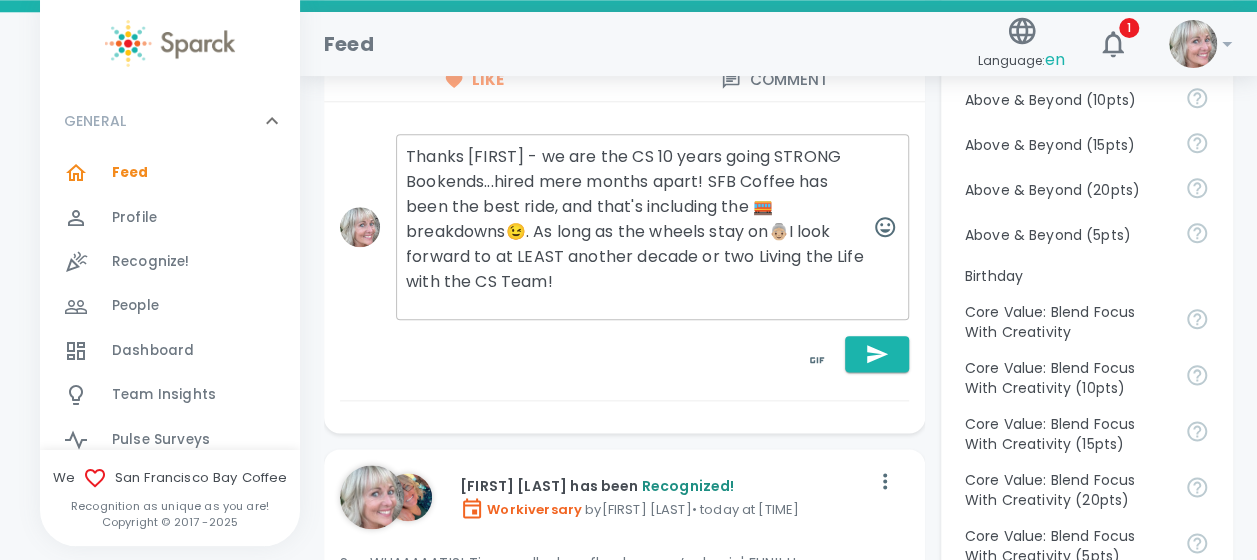 click on "Thanks [FIRST] - we are the CS 10 years going STRONG Bookends...hired mere months apart! SFB Coffee has been the best ride, and that's including the 🚃 breakdowns😉. As long as the wheels stay on👵🏼I look forward to at LEAST another decade or two Living the Life with the CS Team!" at bounding box center (652, 227) 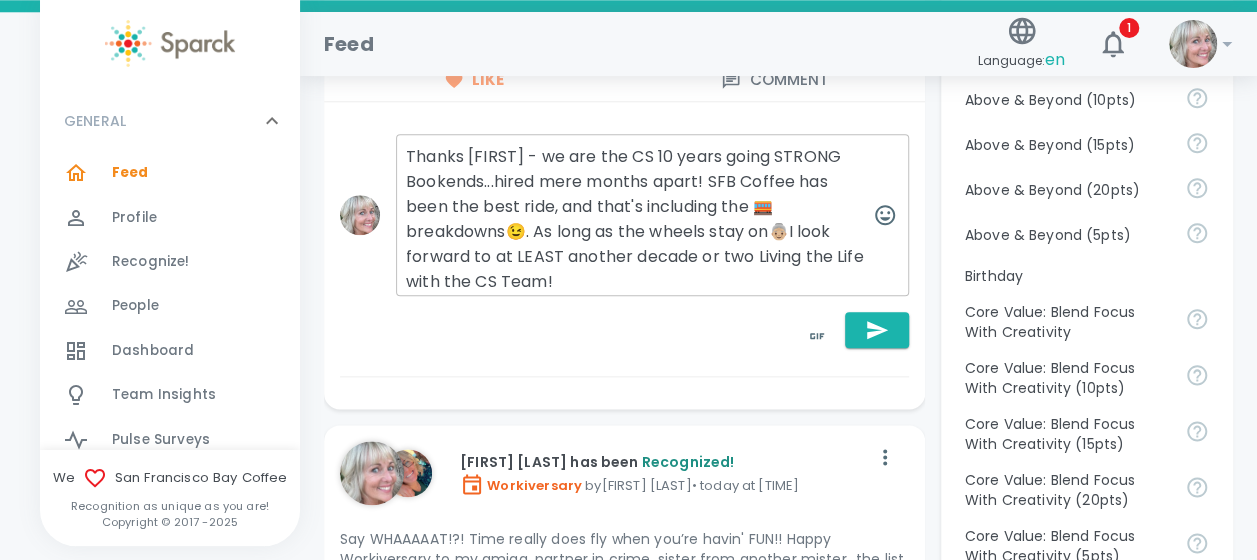 click on "Thanks [FIRST] - we are the CS 10 years going STRONG Bookends...hired mere months apart! SFB Coffee has been the best ride, and that's including the 🚃 breakdowns😉. As long as the wheels stay on👵🏼I look forward to at LEAST another decade or two Living the Life with the CS Team!" at bounding box center [652, 215] 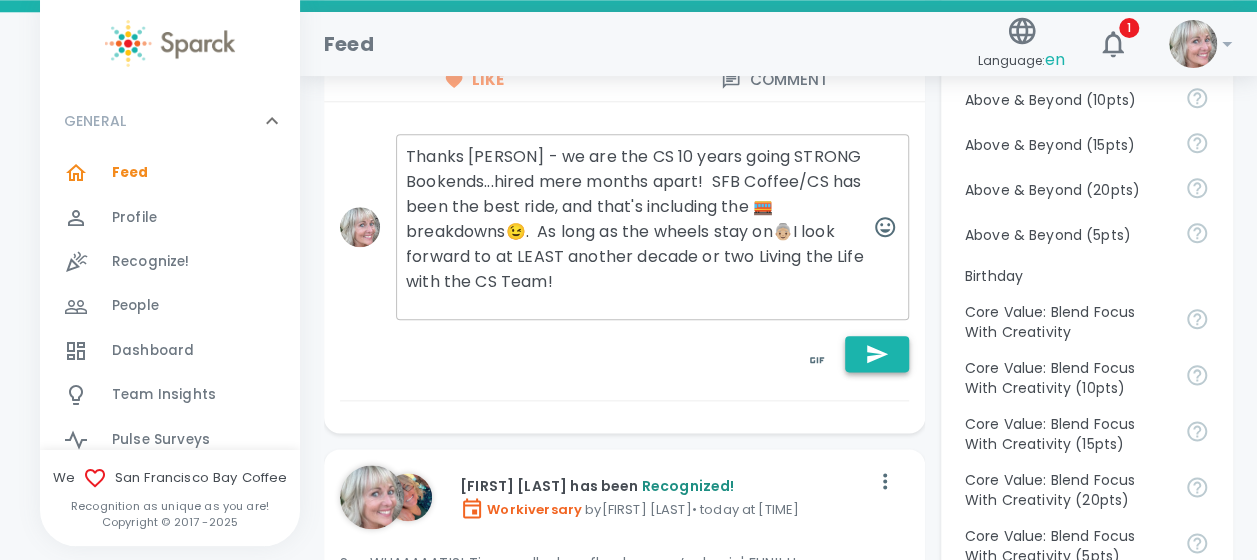 type on "Thanks [PERSON] - we are the CS 10 years going STRONG Bookends...hired mere months apart!  SFB Coffee/CS has been the best ride, and that's including the 🚃 breakdowns😉.  As long as the wheels stay on👵🏼I look forward to at LEAST another decade or two Living the Life with the CS Team!" 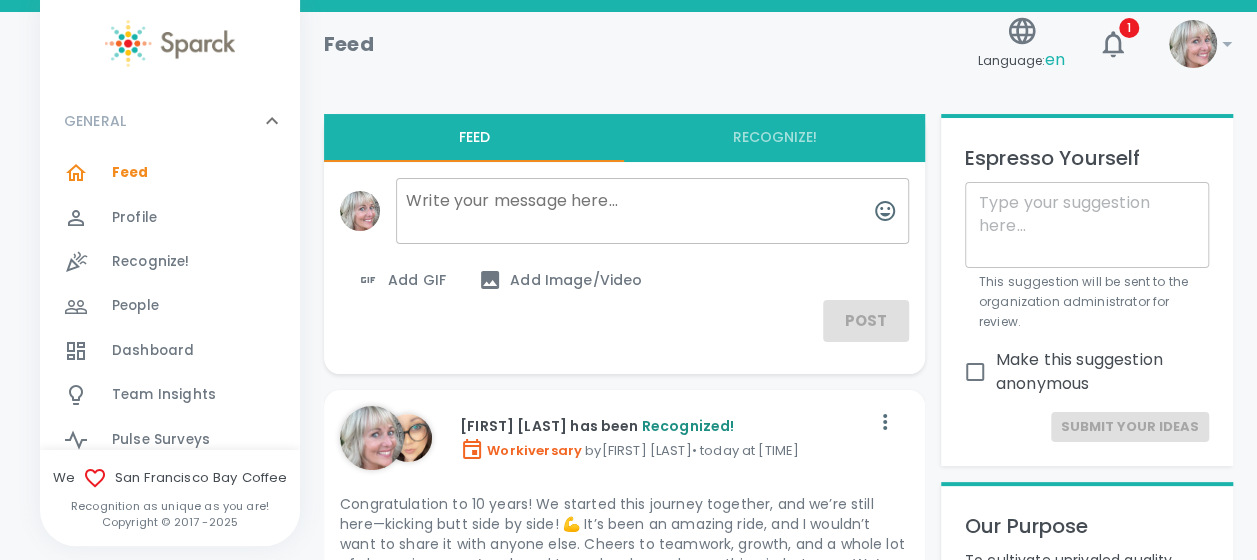scroll, scrollTop: 0, scrollLeft: 0, axis: both 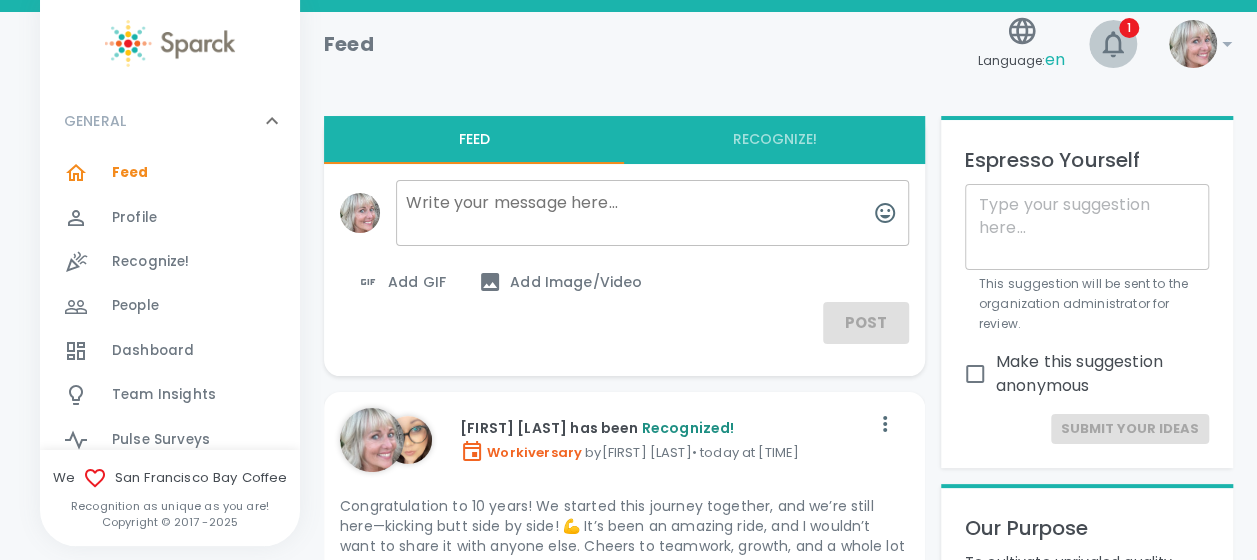 click on "1" at bounding box center (1113, 44) 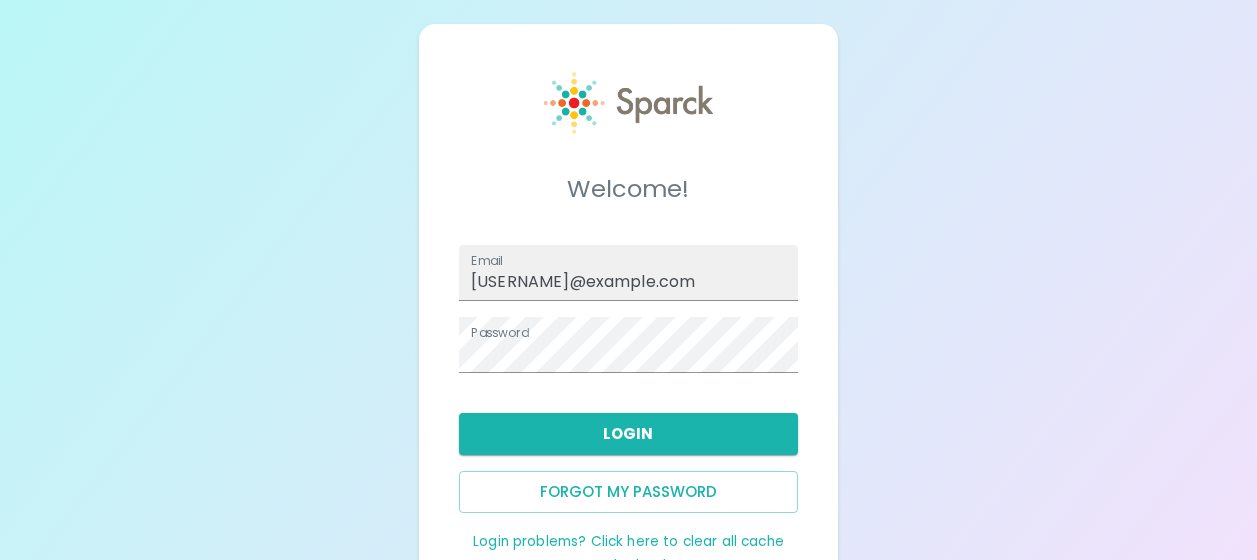 scroll, scrollTop: 0, scrollLeft: 0, axis: both 